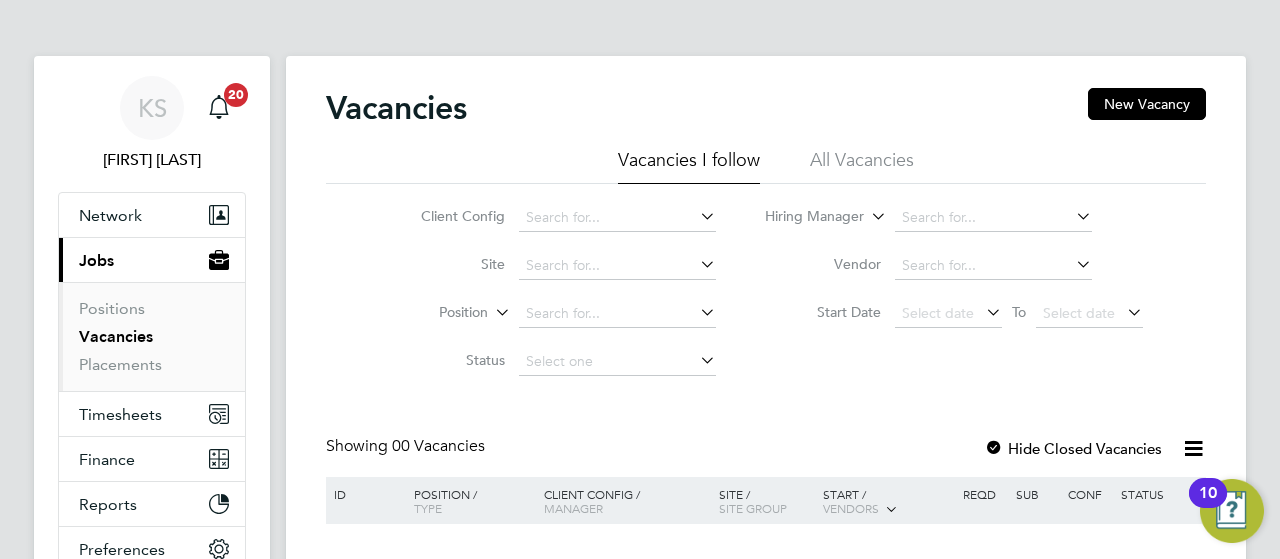 scroll, scrollTop: 0, scrollLeft: 0, axis: both 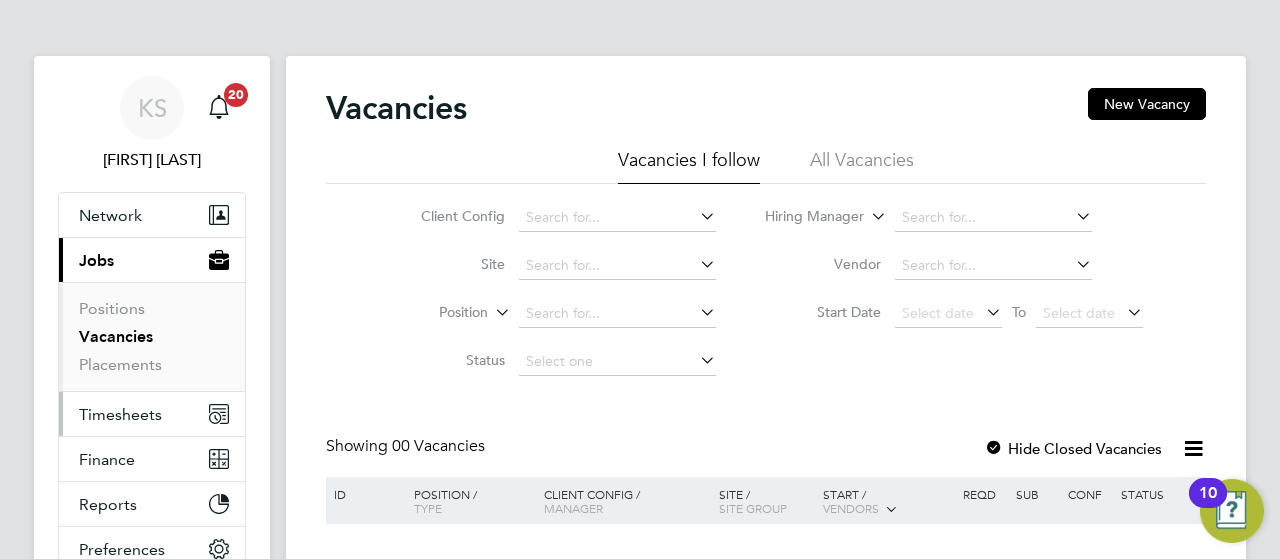 click on "Timesheets" at bounding box center [120, 414] 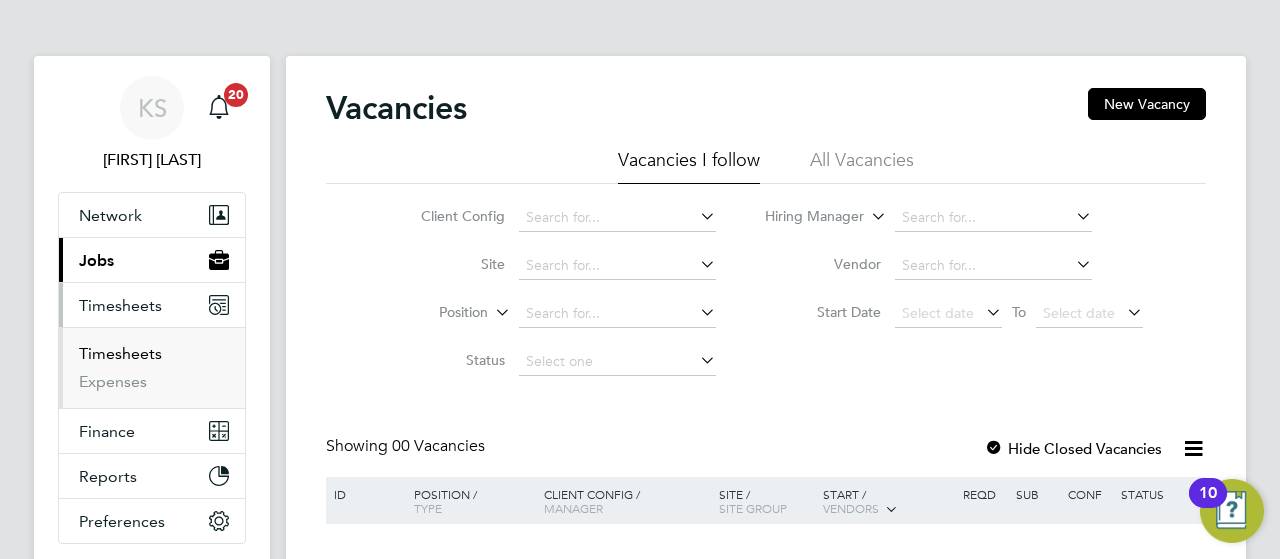 click on "Timesheets" at bounding box center [120, 353] 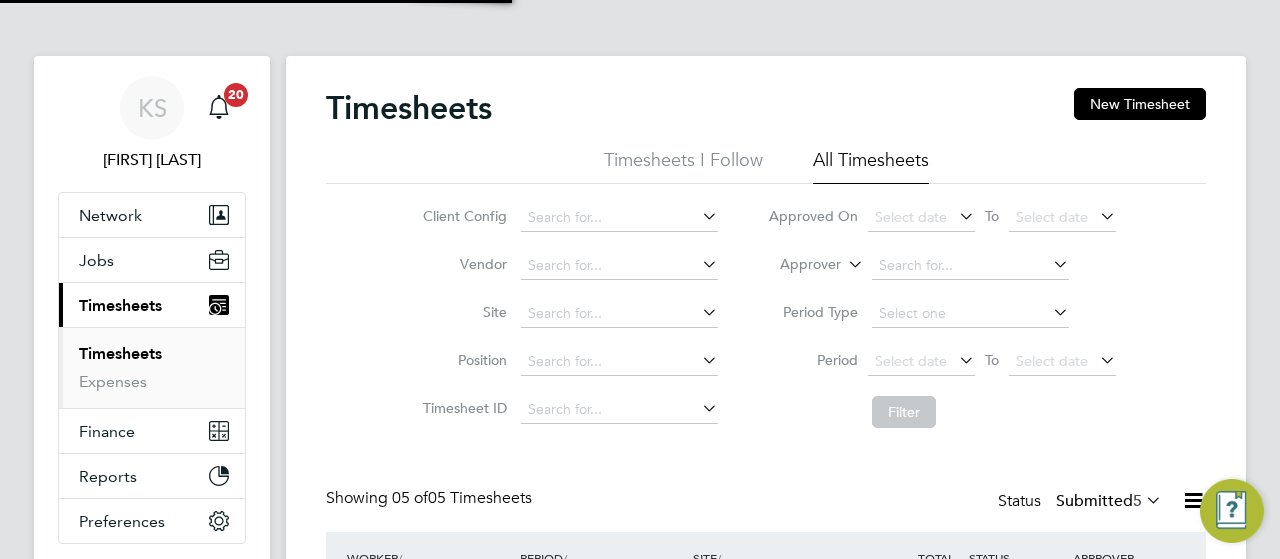 scroll, scrollTop: 10, scrollLeft: 10, axis: both 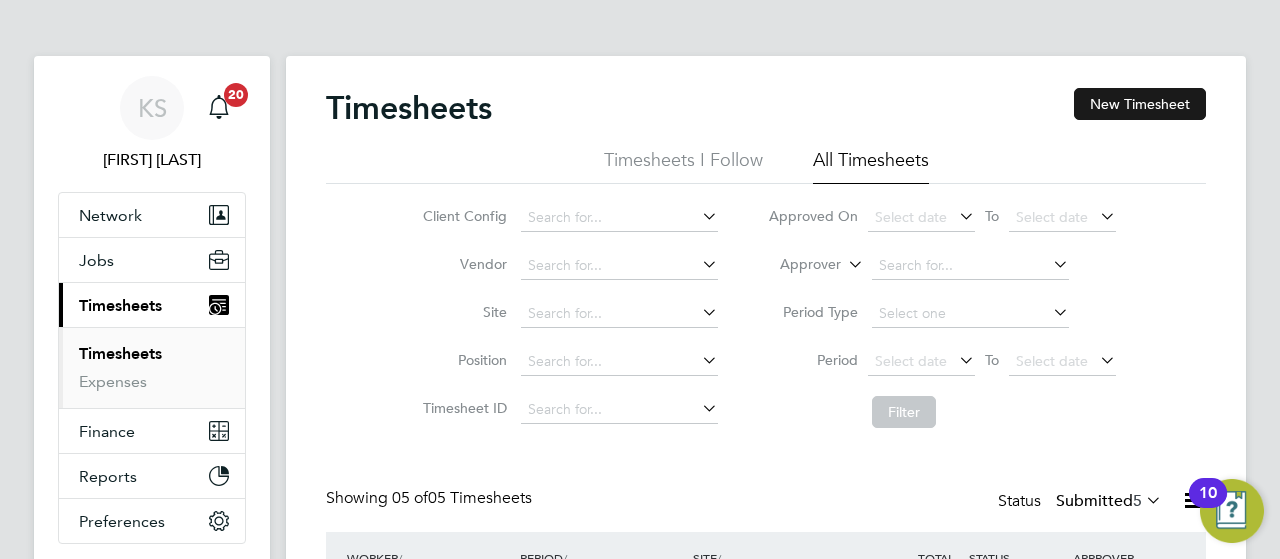 click on "New Timesheet" 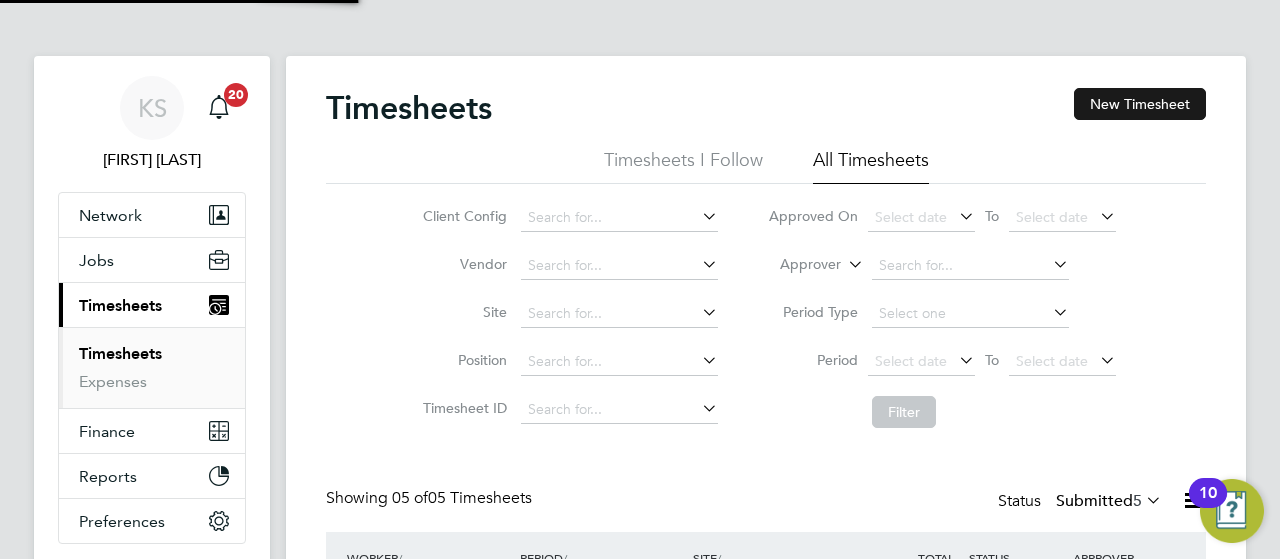 scroll, scrollTop: 10, scrollLeft: 9, axis: both 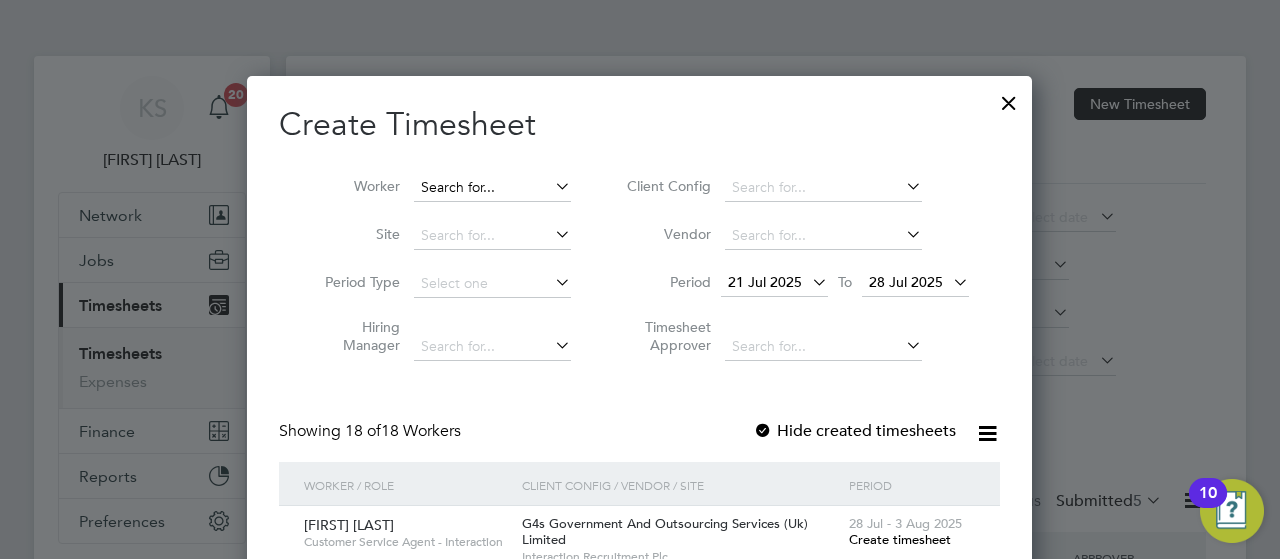 click at bounding box center (492, 188) 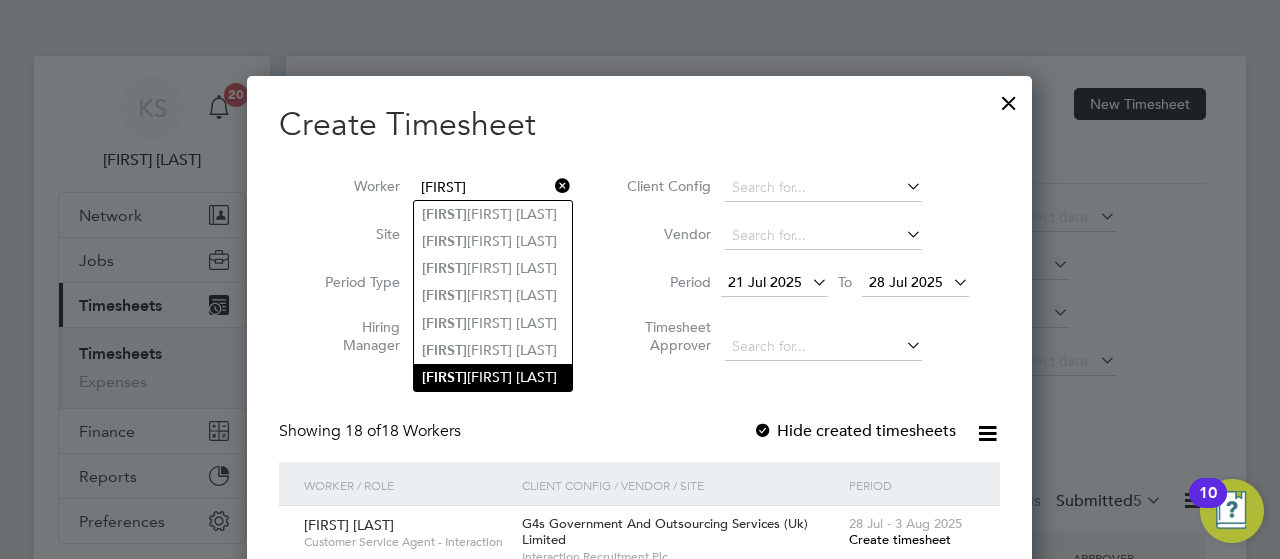 click on "[FIRST] [LAST]" 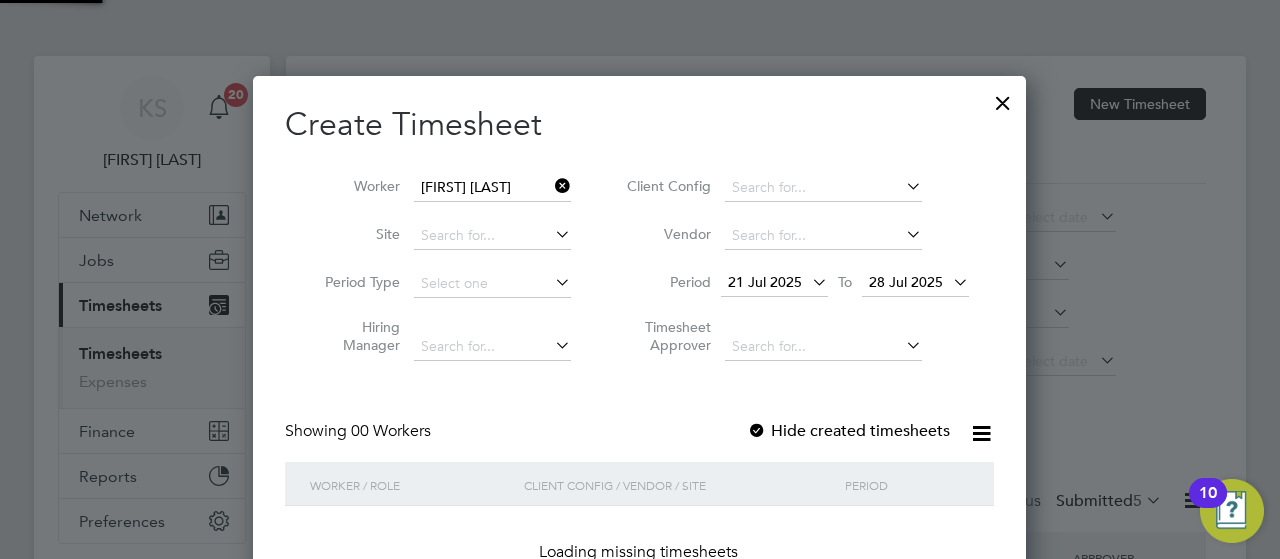 scroll, scrollTop: 10, scrollLeft: 9, axis: both 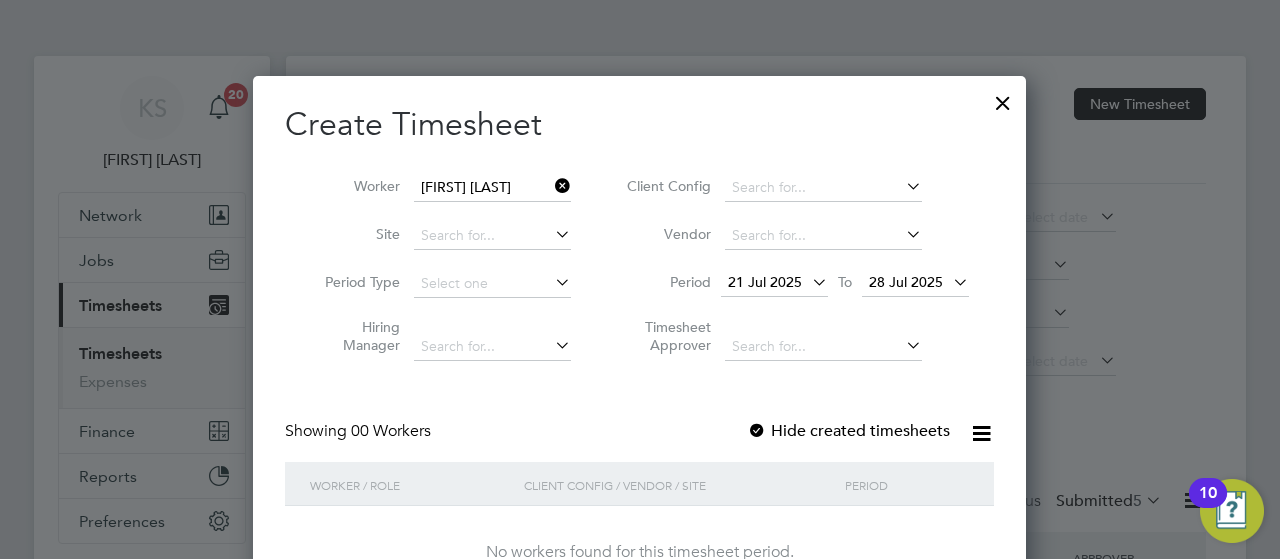 click at bounding box center [808, 282] 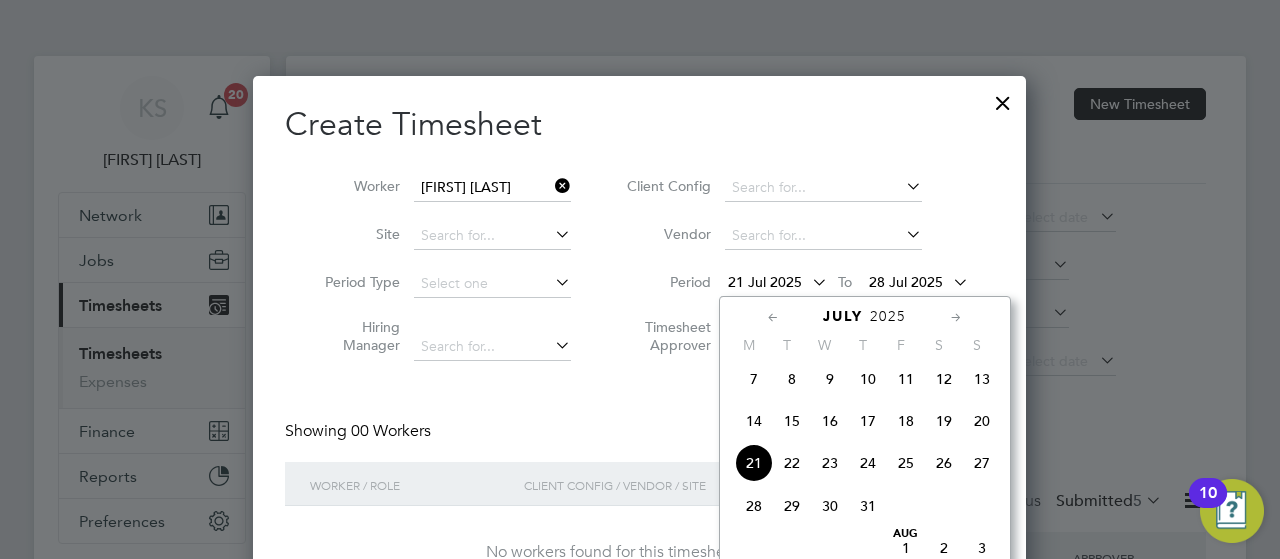 click on "28" 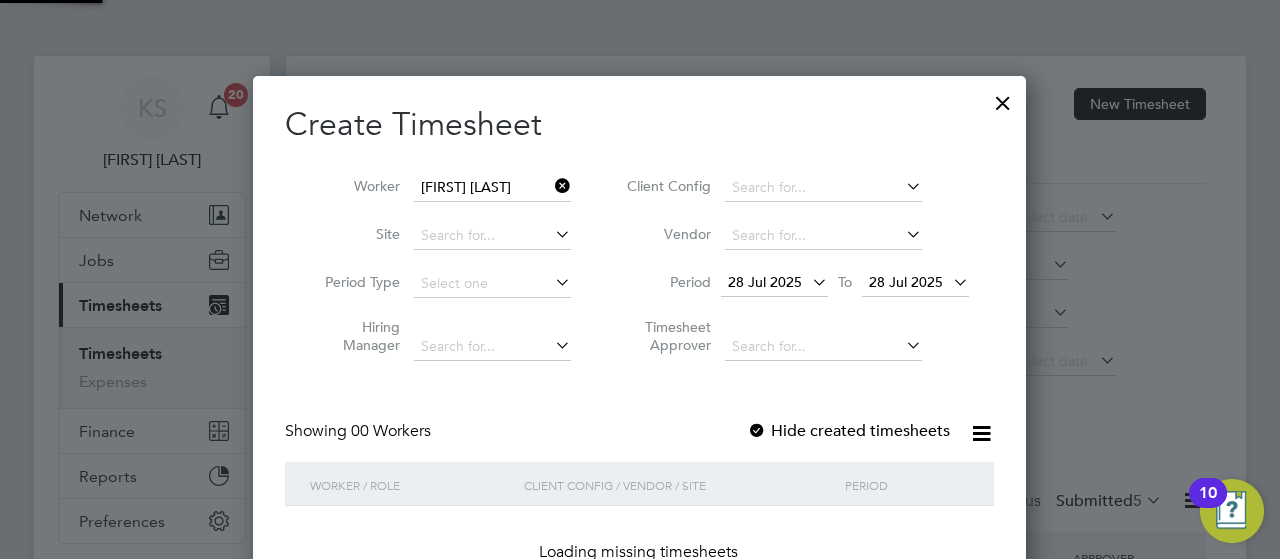 scroll, scrollTop: 10, scrollLeft: 9, axis: both 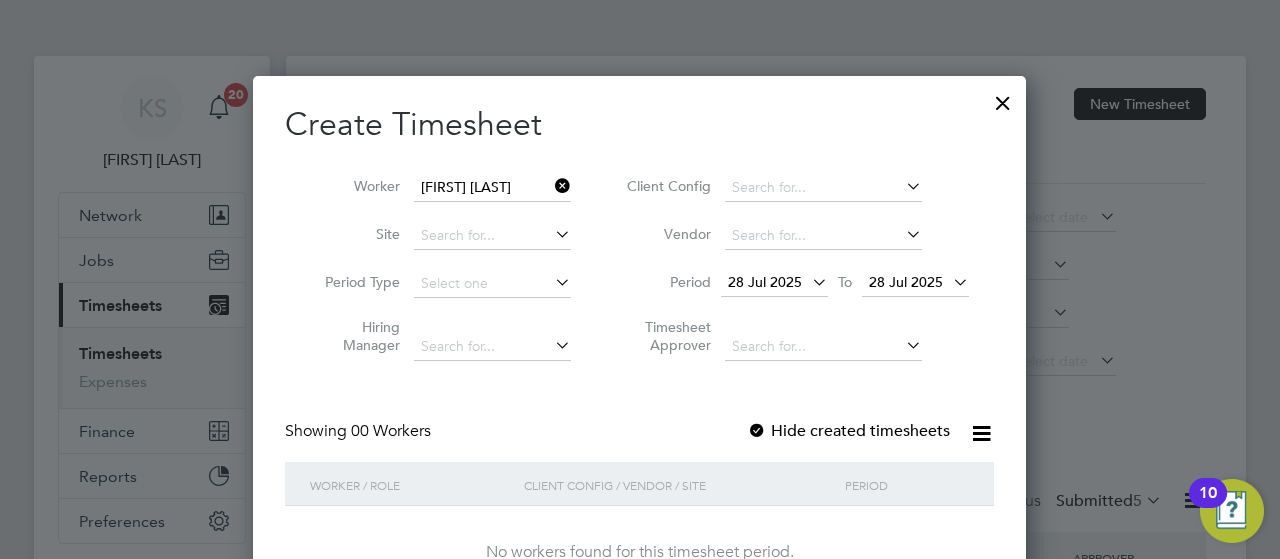 click on "28 Jul 2025" at bounding box center [915, 283] 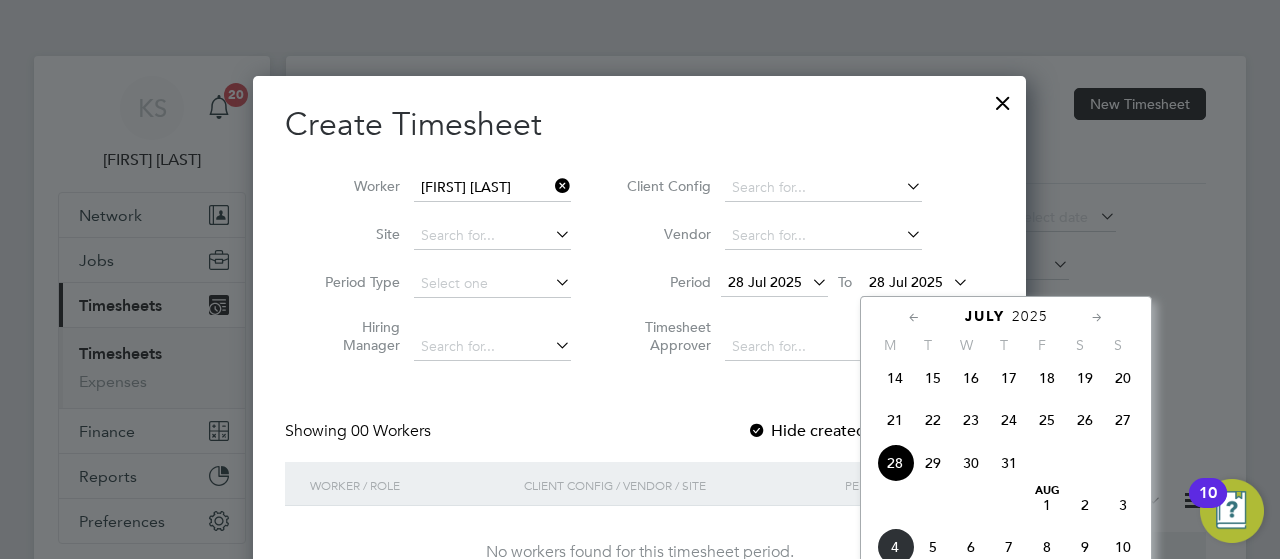 click on "4" 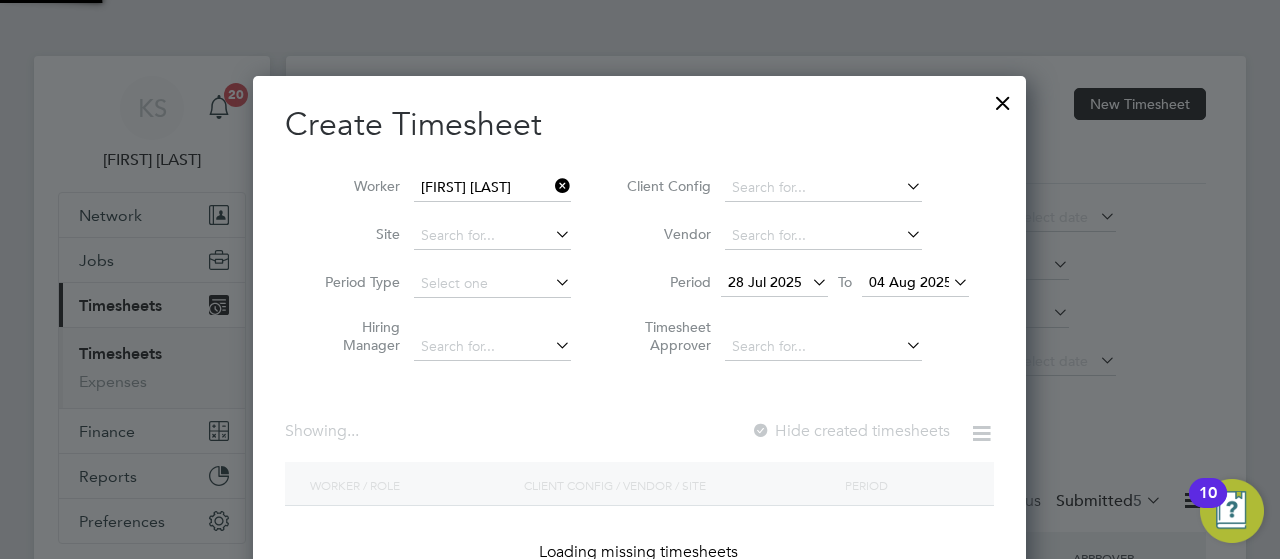 scroll, scrollTop: 10, scrollLeft: 9, axis: both 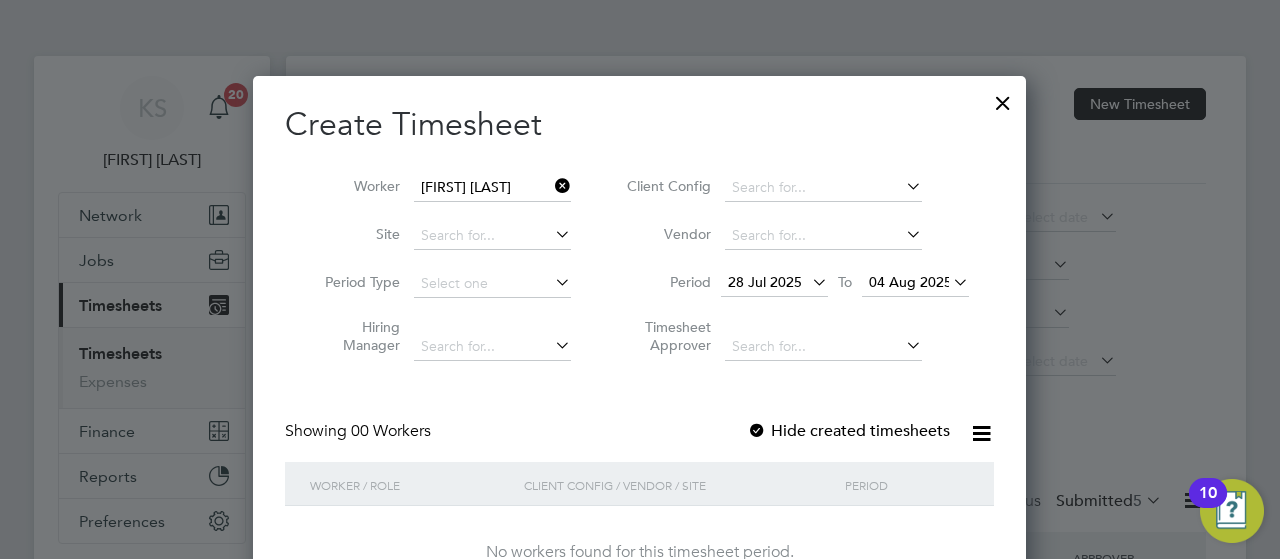 click on "Hide created timesheets" at bounding box center (848, 431) 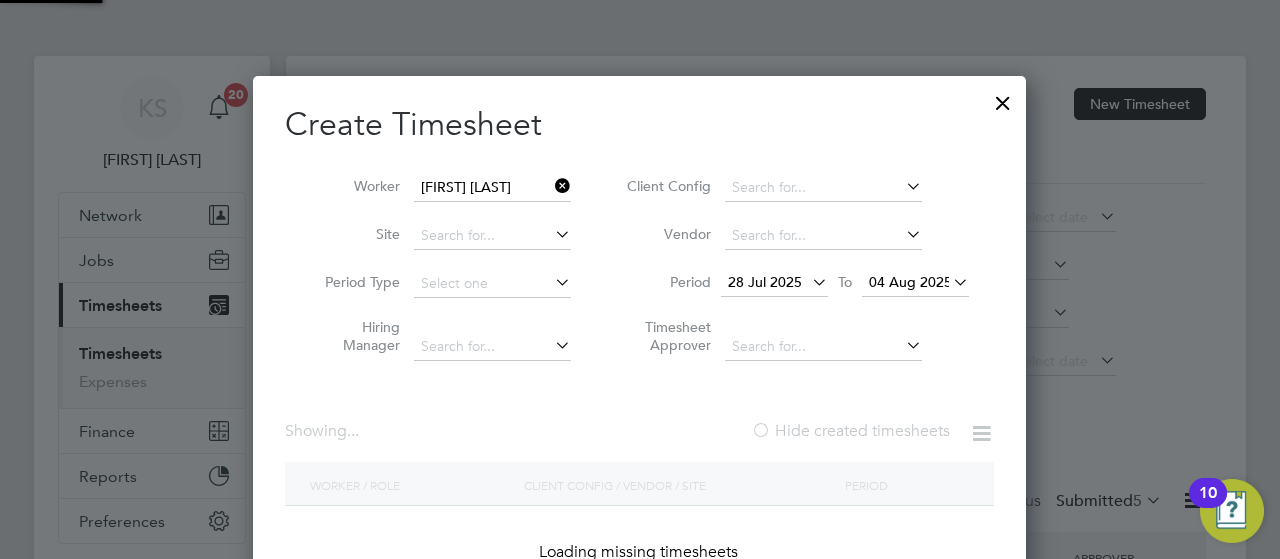 scroll, scrollTop: 10, scrollLeft: 9, axis: both 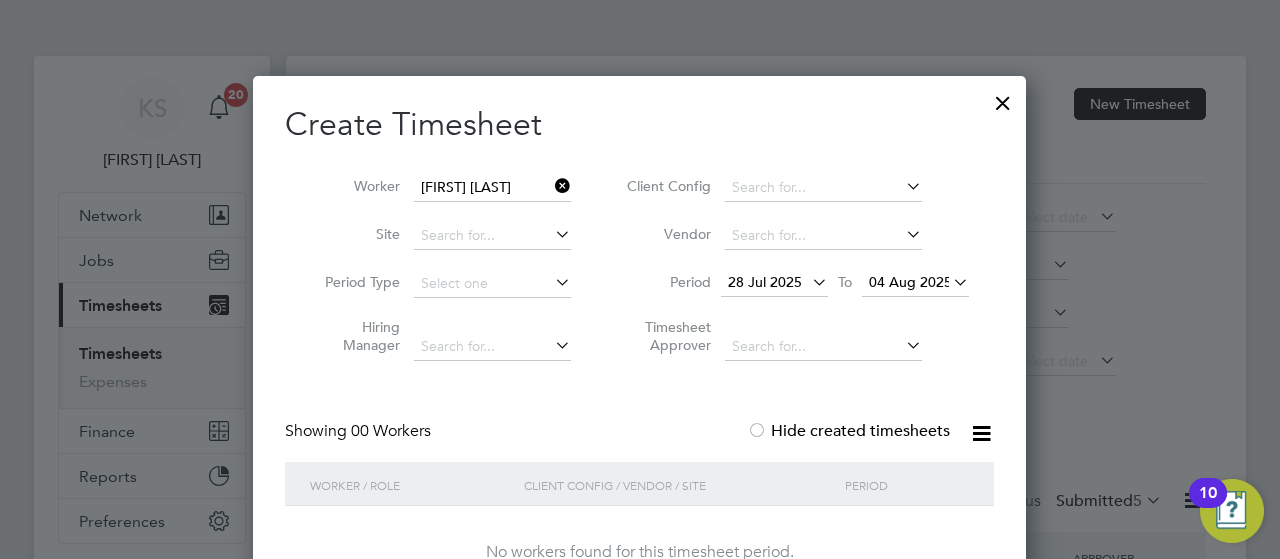 click on "04 Aug 2025" at bounding box center [910, 282] 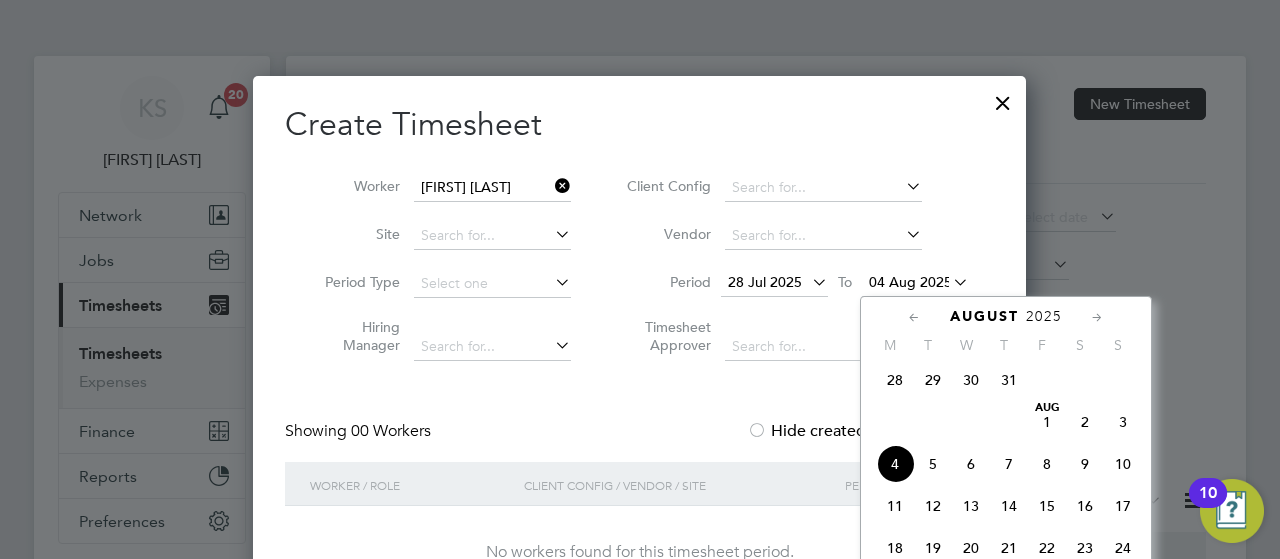click on "Aug 1" 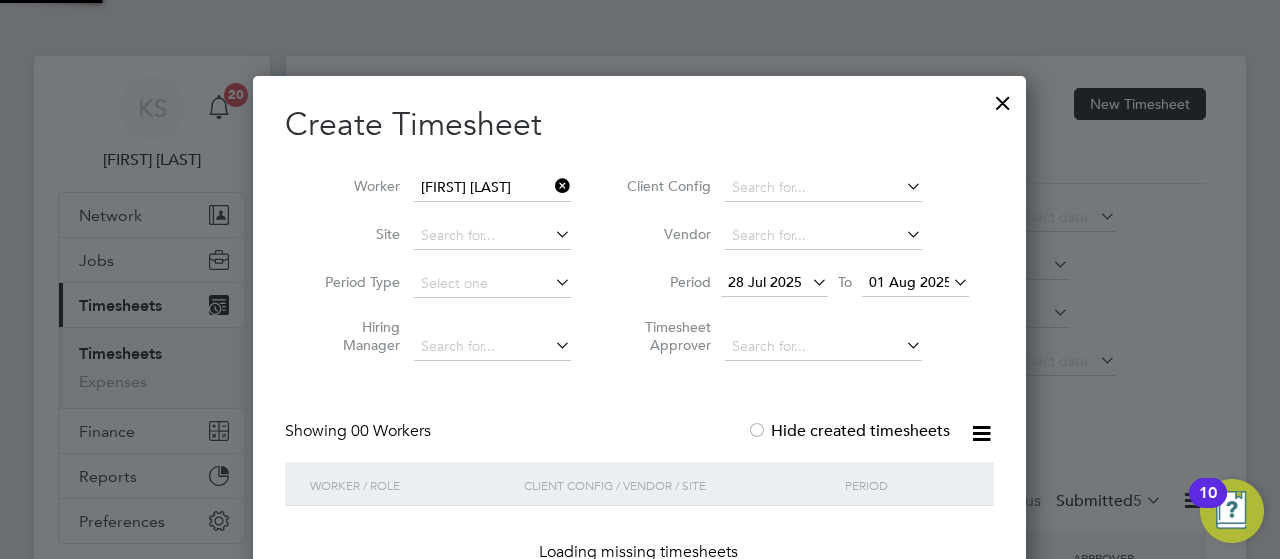 scroll, scrollTop: 10, scrollLeft: 9, axis: both 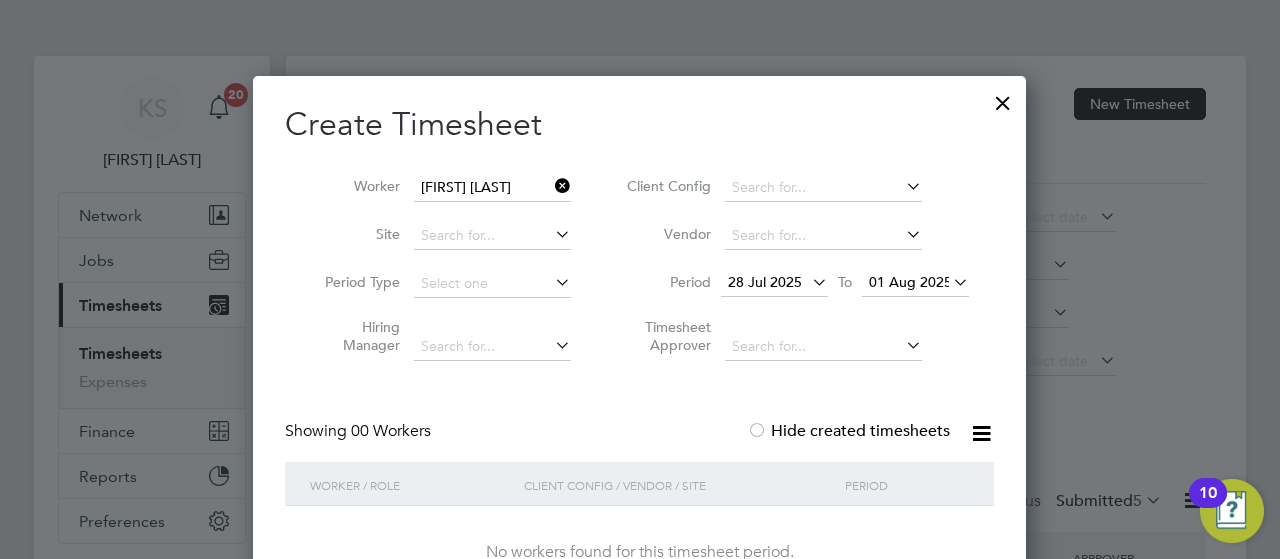 click on "Hide created timesheets" at bounding box center (848, 431) 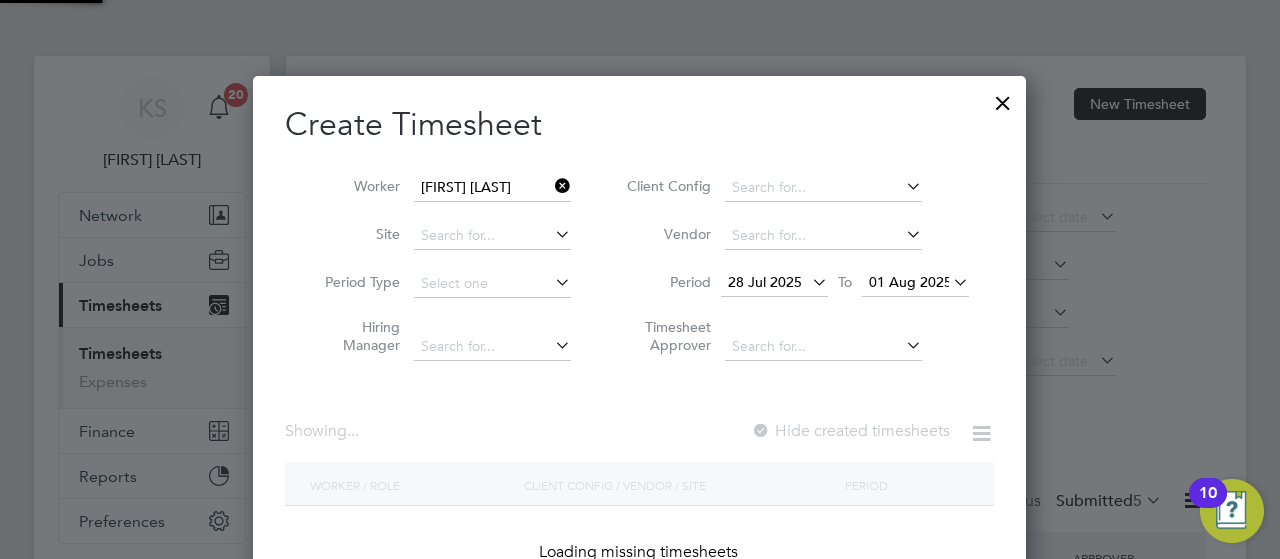 scroll, scrollTop: 10, scrollLeft: 9, axis: both 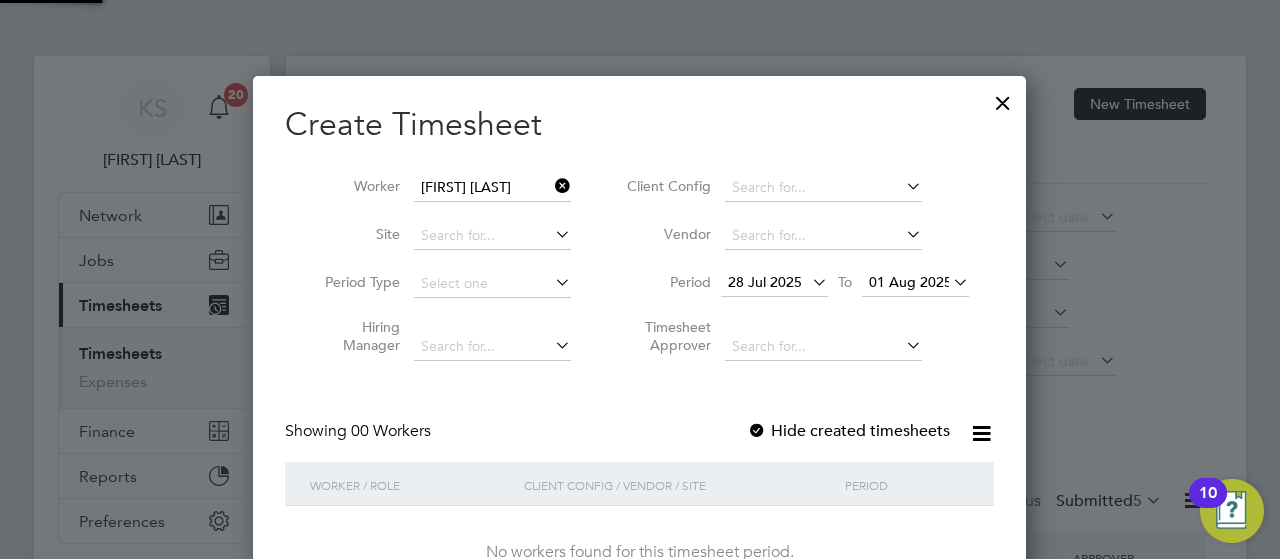click on "Create Timesheet Worker   [FIRST] [LAST] Site   Period Type   Hiring Manager   Client Config   Vendor   Period
28 Jul 2025
To
01 Aug 2025
Timesheet Approver   Showing   00 Workers Hide created timesheets Worker / Role Client Config / Vendor / Site Period No workers found for this timesheet period. Show   more" at bounding box center (639, 351) 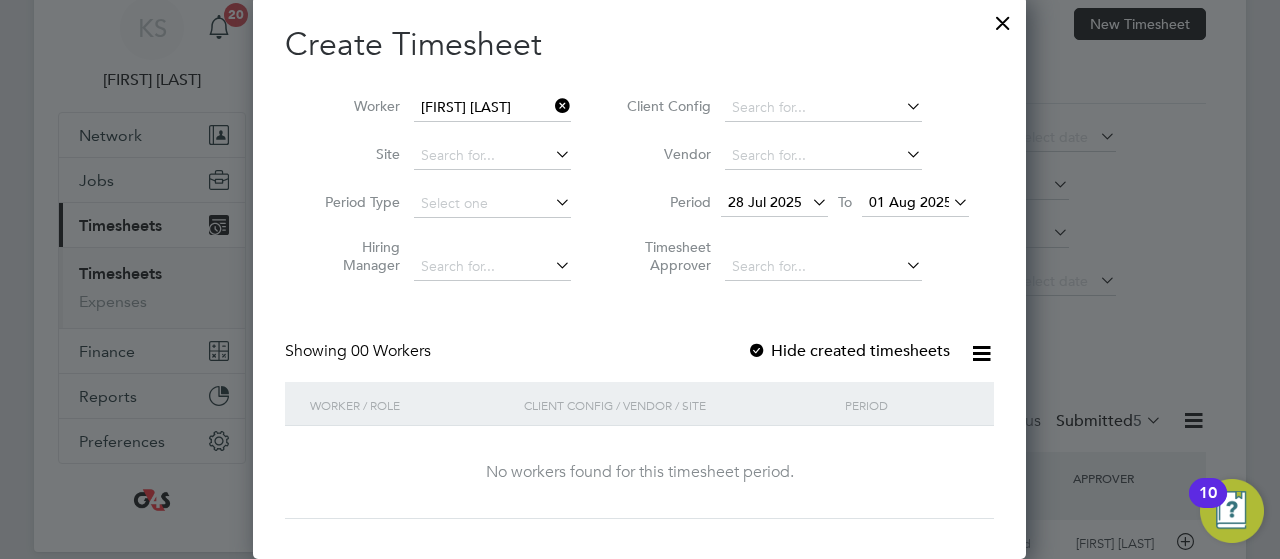 scroll, scrollTop: 120, scrollLeft: 0, axis: vertical 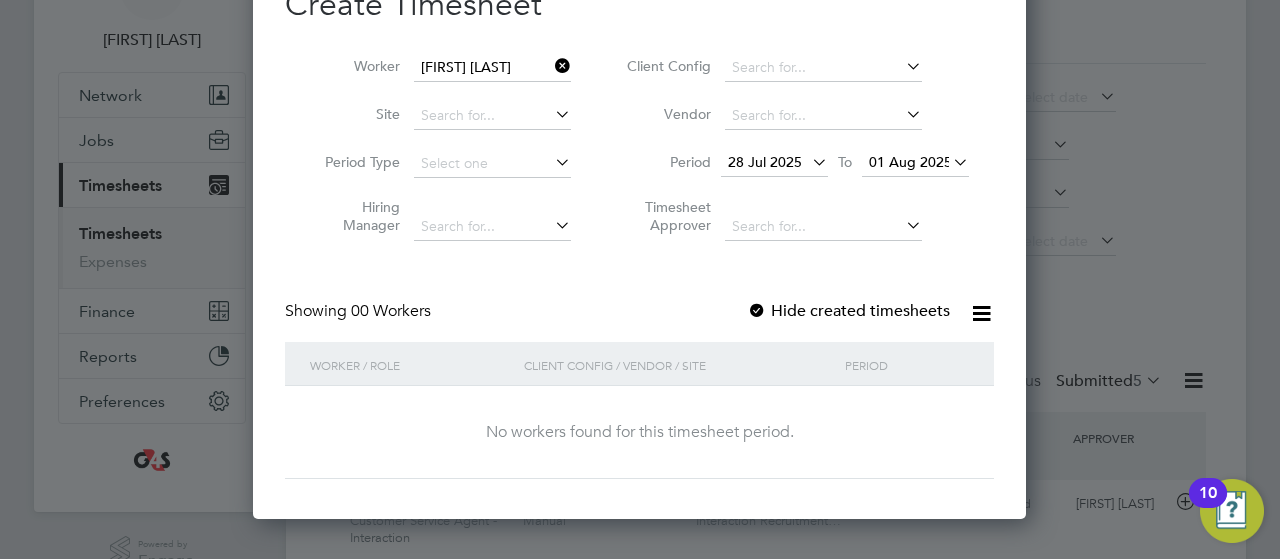 click at bounding box center (757, 312) 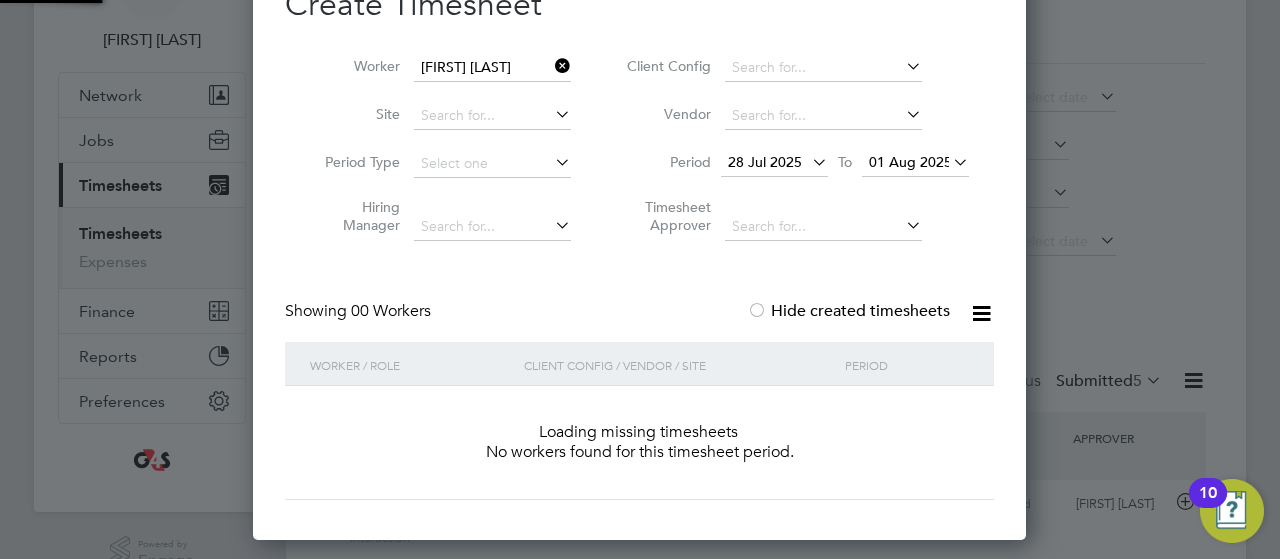 scroll, scrollTop: 10, scrollLeft: 9, axis: both 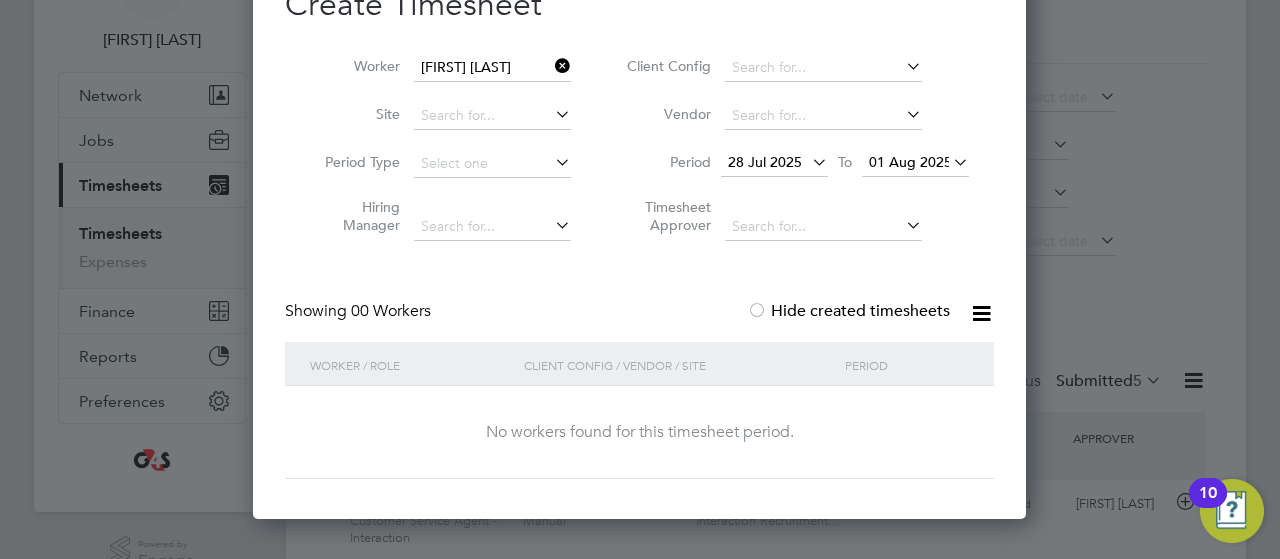 click on "Create Timesheet Worker   [FIRST] [LAST] Site   Period Type   Hiring Manager   Client Config   Vendor   Period
28 Jul 2025
To
01 Aug 2025
Timesheet Approver   Showing   00 Workers Hide created timesheets Worker / Role Client Config / Vendor / Site Period No workers found for this timesheet period. Show   more" at bounding box center (639, 231) 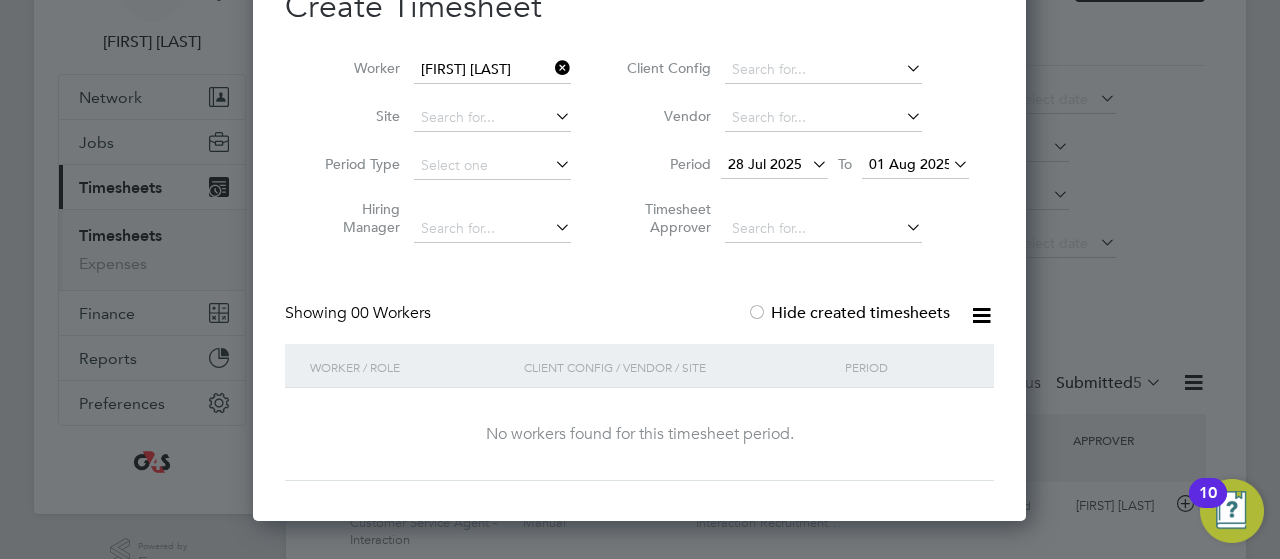 scroll, scrollTop: 120, scrollLeft: 0, axis: vertical 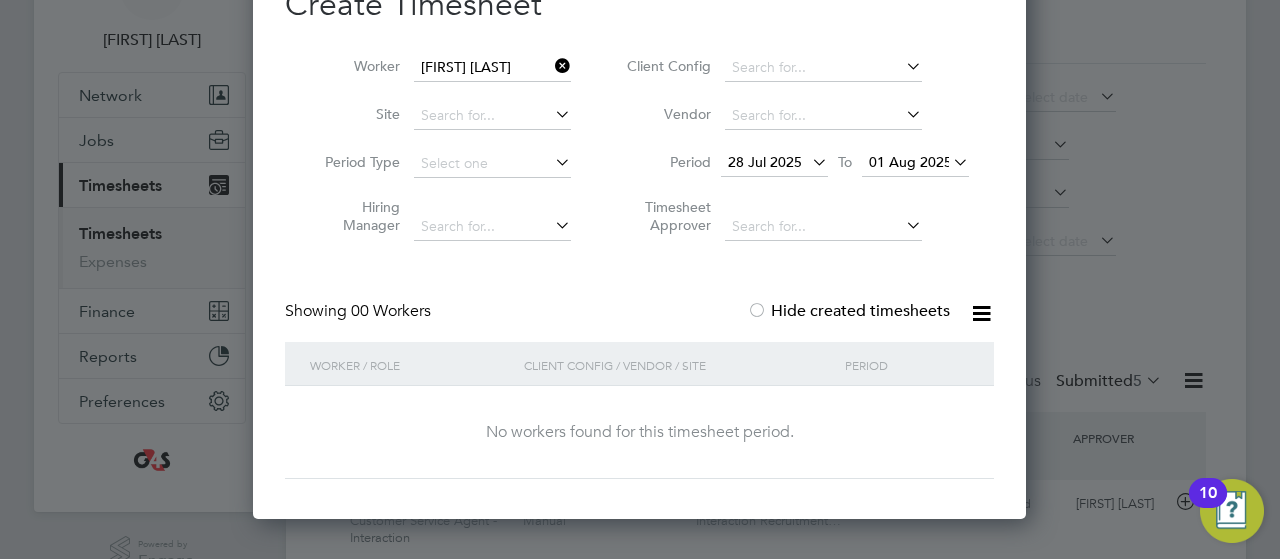 click on "Client Config" at bounding box center [795, 68] 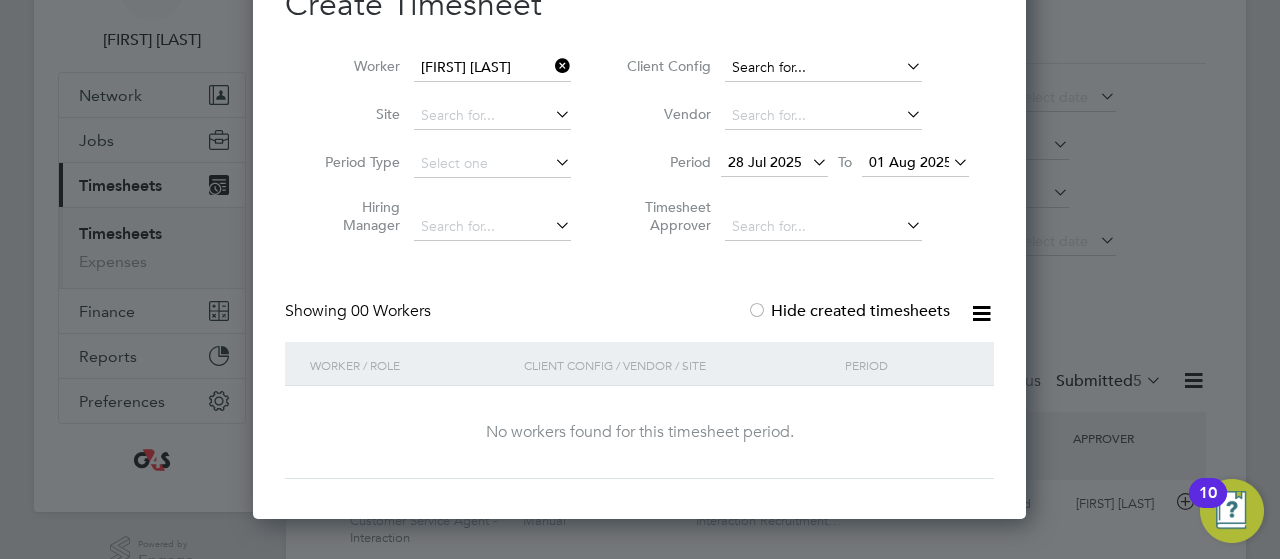 click at bounding box center (823, 68) 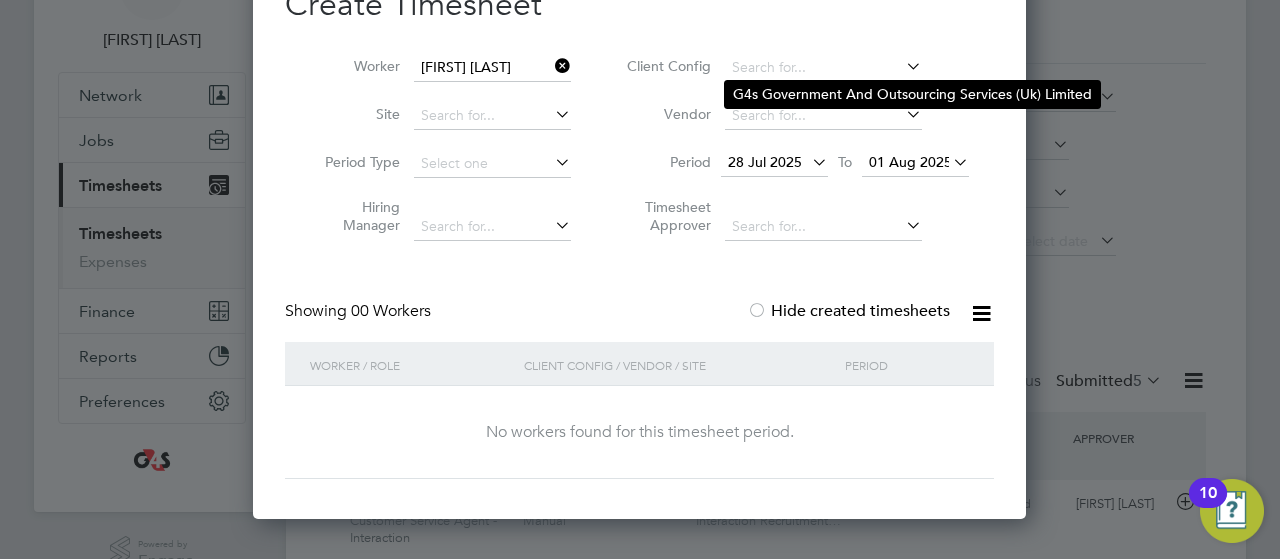 click on "G4s Government And Outsourcing Services (Uk) Limited" 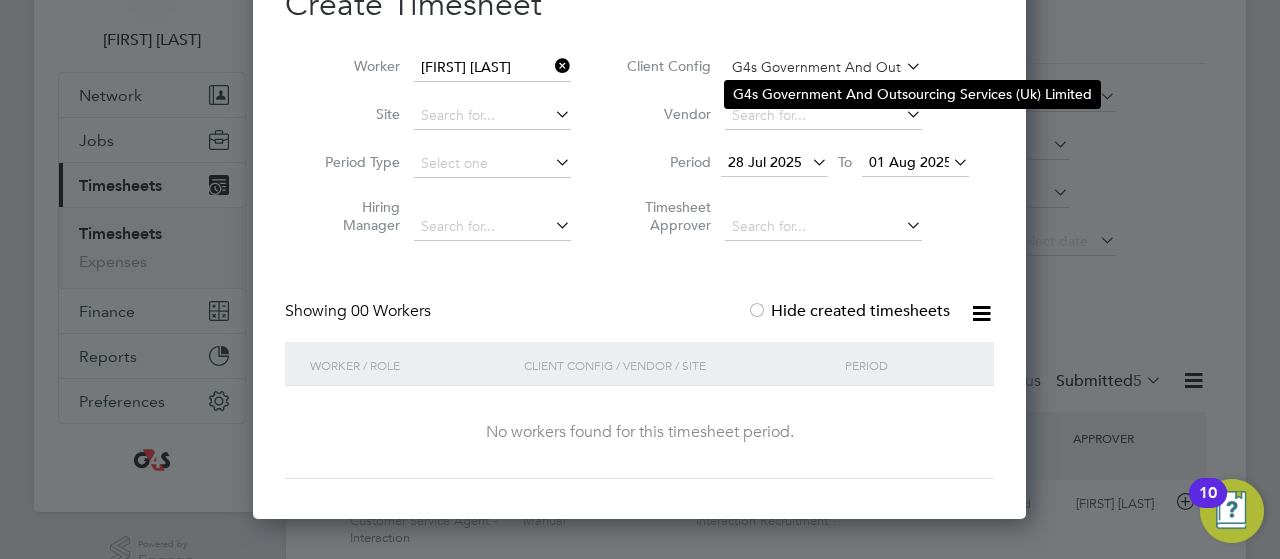 scroll, scrollTop: 10, scrollLeft: 9, axis: both 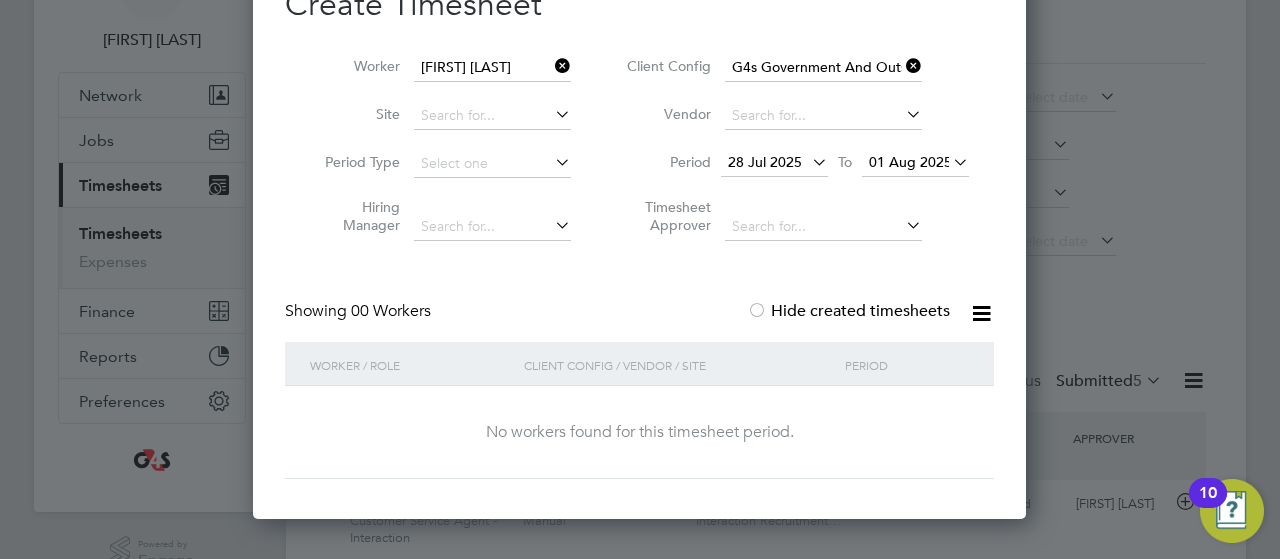 click at bounding box center [551, 114] 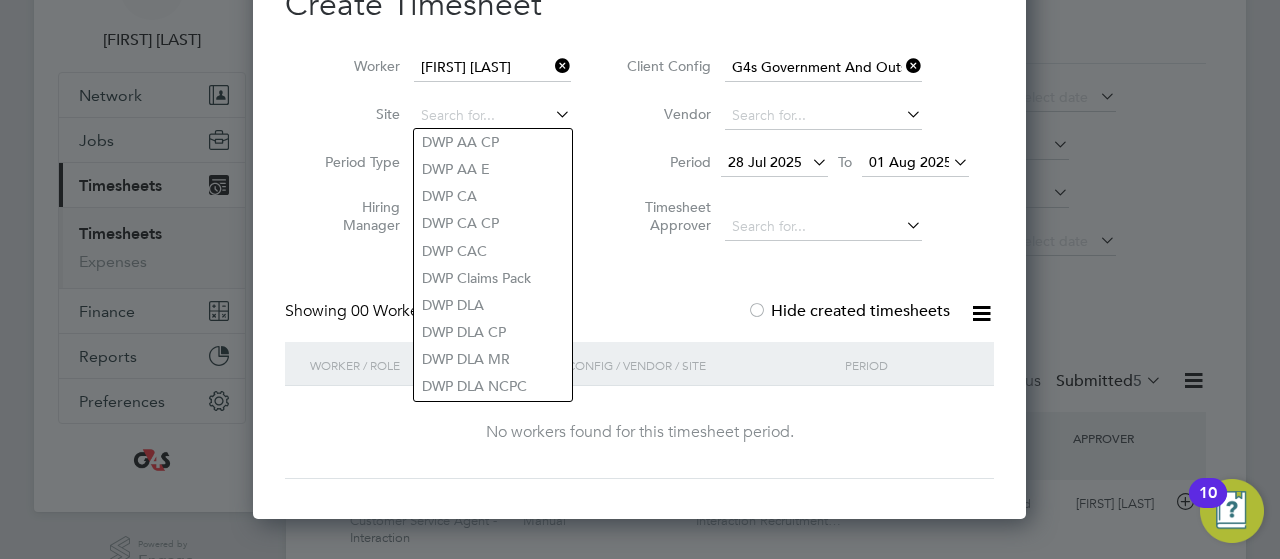 click on "Vendor" at bounding box center [795, 116] 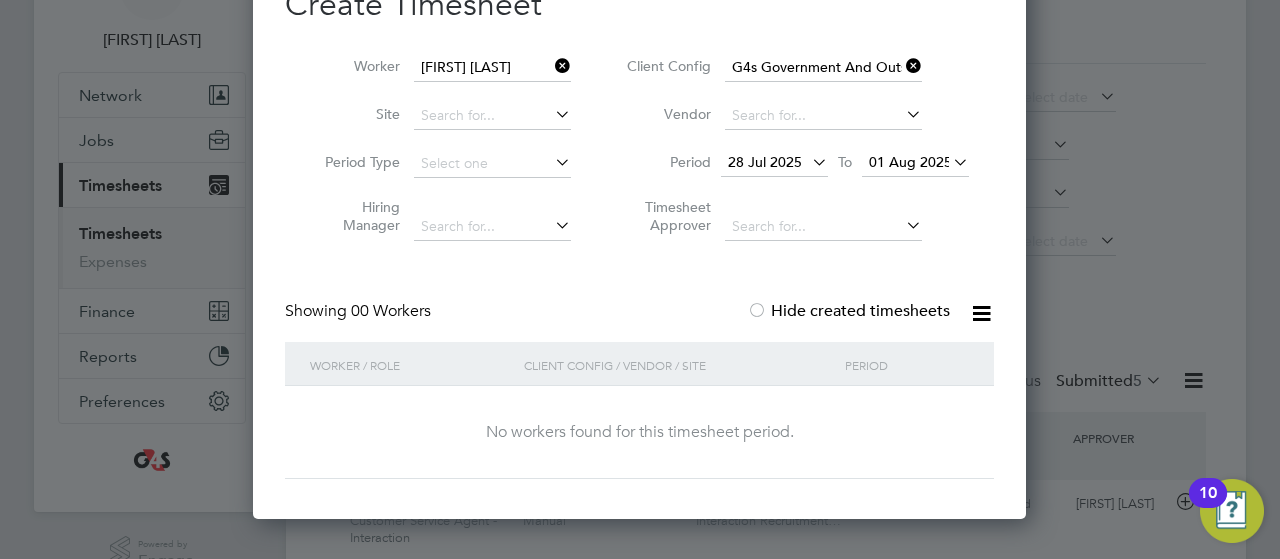 click on "Hide created timesheets" at bounding box center [848, 311] 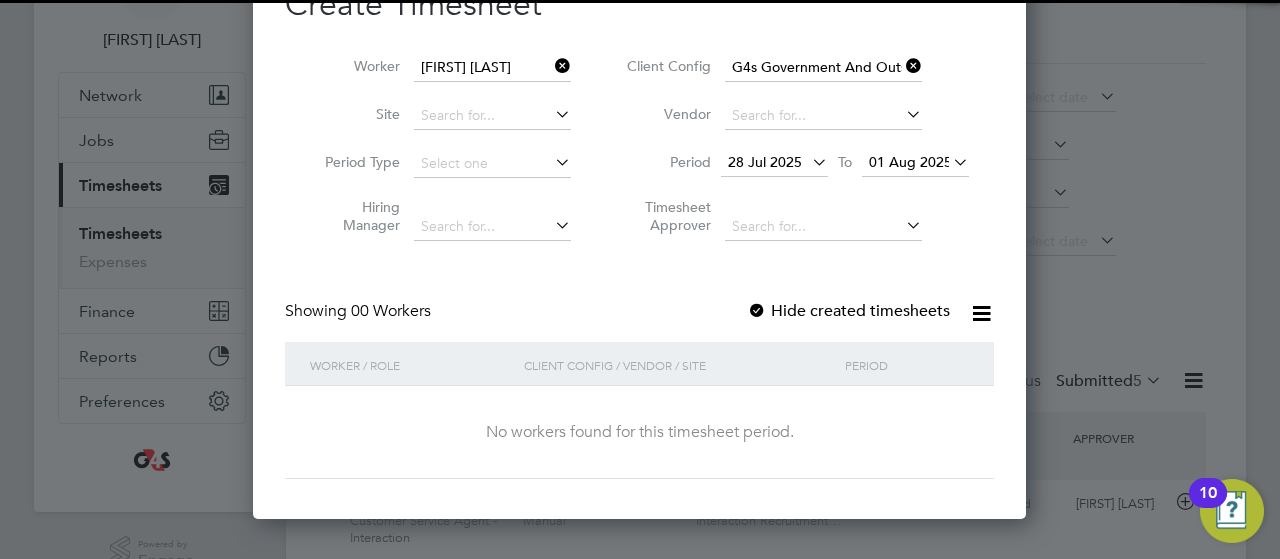 click on "Hide created timesheets" at bounding box center [848, 311] 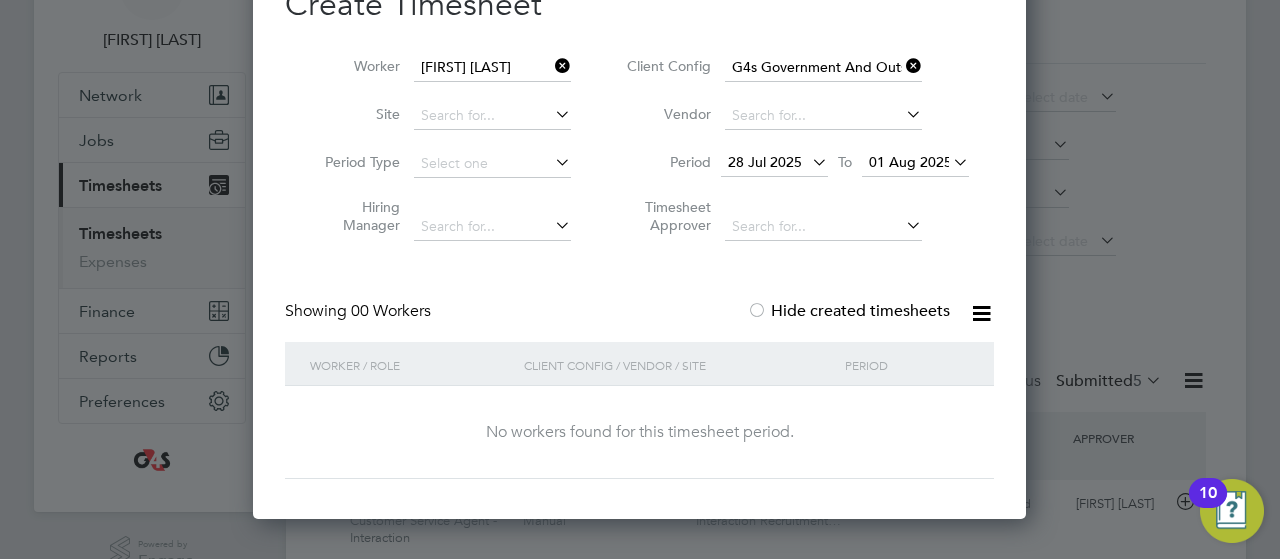 click at bounding box center [981, 313] 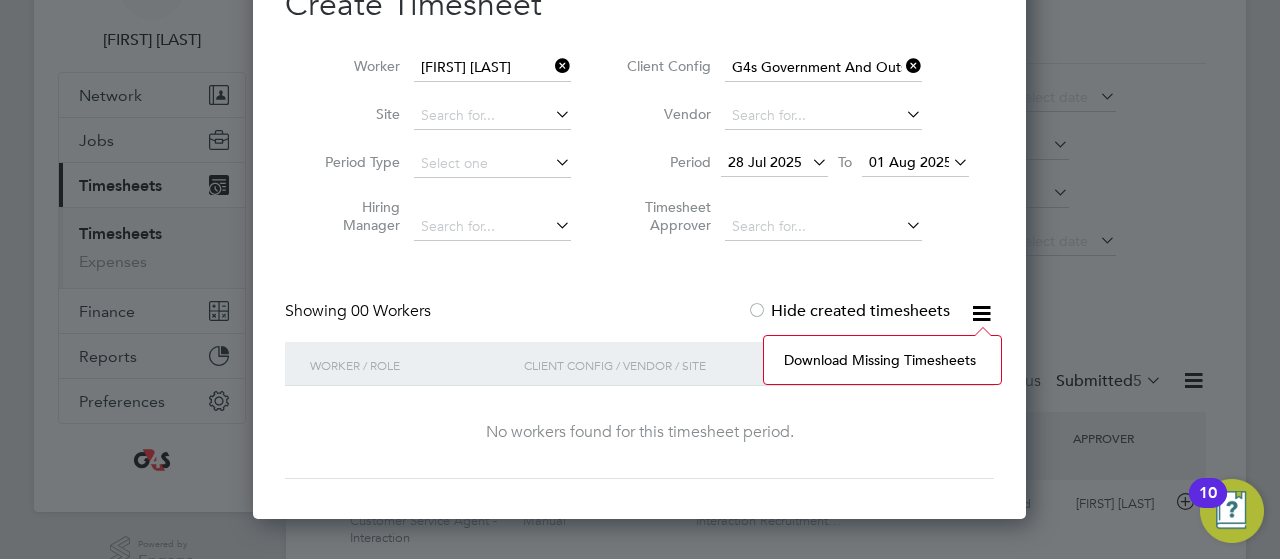 click at bounding box center [981, 313] 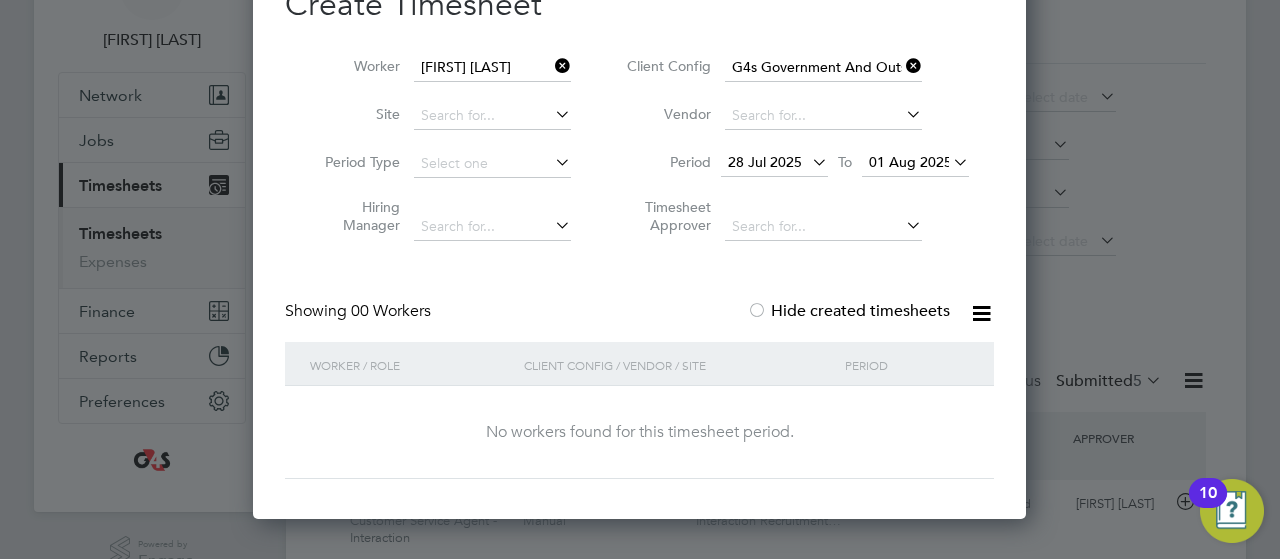 click on "Create Timesheet Worker   [FIRST] [LAST] Site   Period Type   Hiring Manager   Client Config   G4s Government And Outsourcing Services (Uk) Limited Vendor   Period
28 Jul 2025
To
01 Aug 2025
Timesheet Approver   Showing   00 Workers Hide created timesheets Worker / Role Client Config / Vendor / Site Period No workers found for this timesheet period. Show   more" at bounding box center [639, 231] 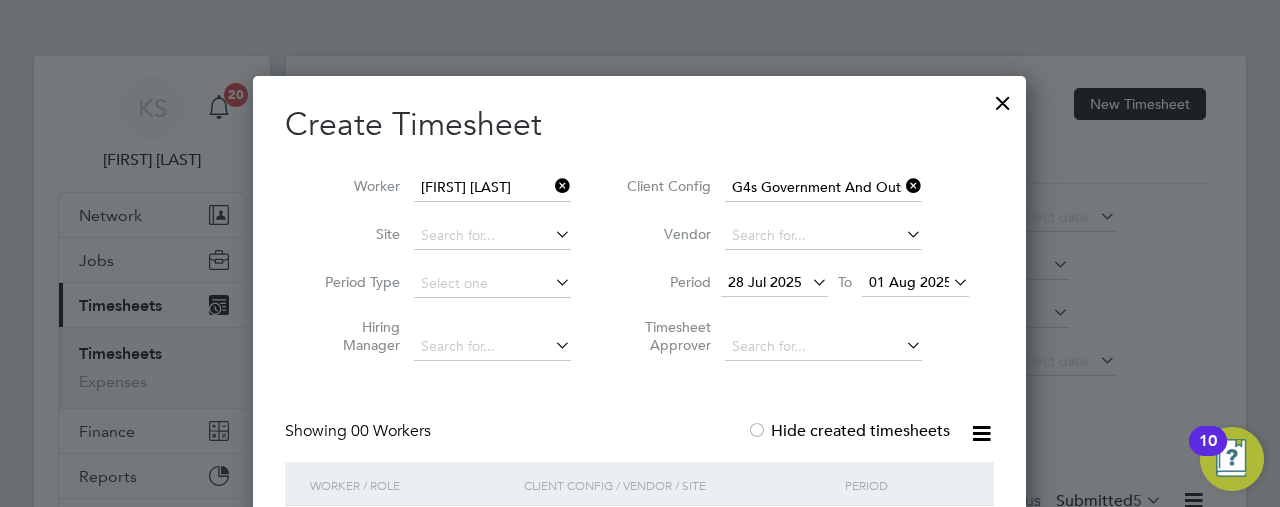 click on "Create Timesheet Worker   [FIRST] [LAST] Site   Period Type   Hiring Manager   Client Config   G4s Government And Outsourcing Services (Uk) Limited Vendor   Period
28 Jul 2025
To
01 Aug 2025
Timesheet Approver   Showing   00 Workers Hide created timesheets Worker / Role Client Config / Vendor / Site Period No workers found for this timesheet period. Show   more" at bounding box center (639, 351) 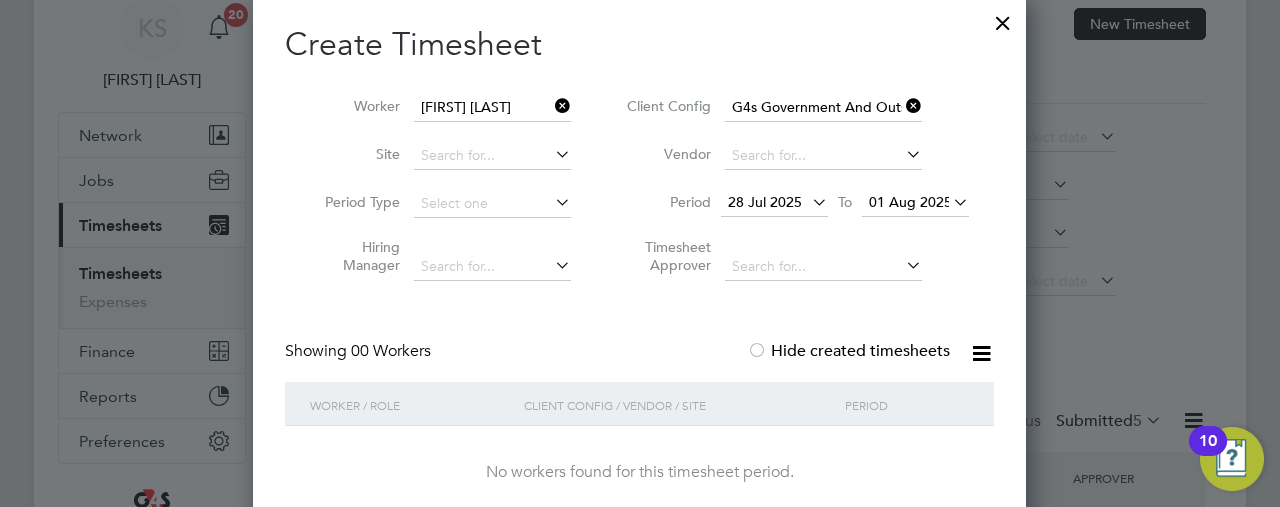 click on "Hide created timesheets" at bounding box center (848, 351) 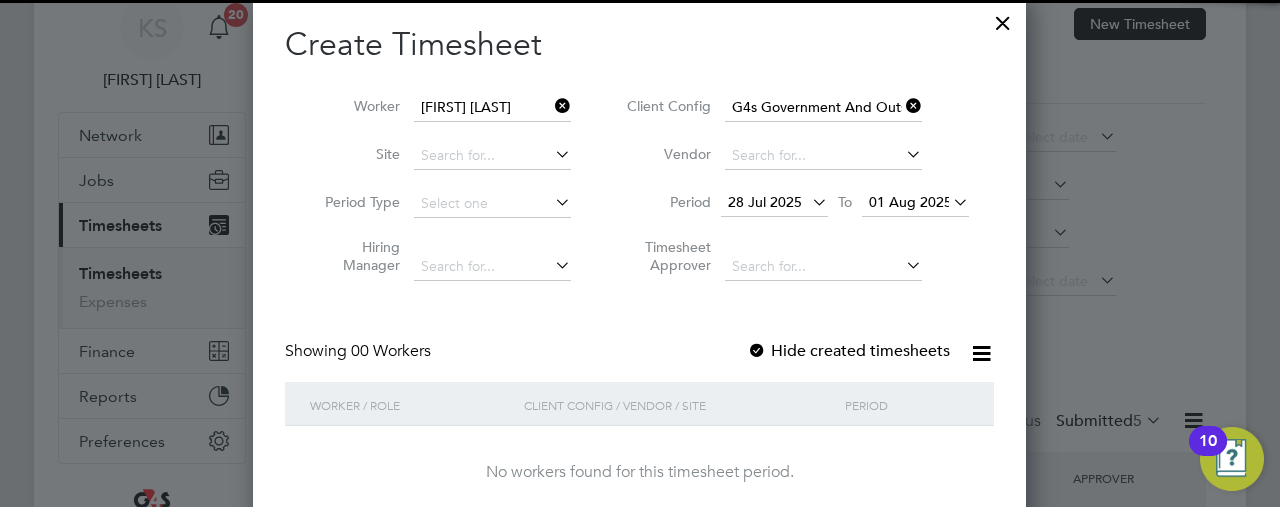 click on "Hide created timesheets" at bounding box center [848, 351] 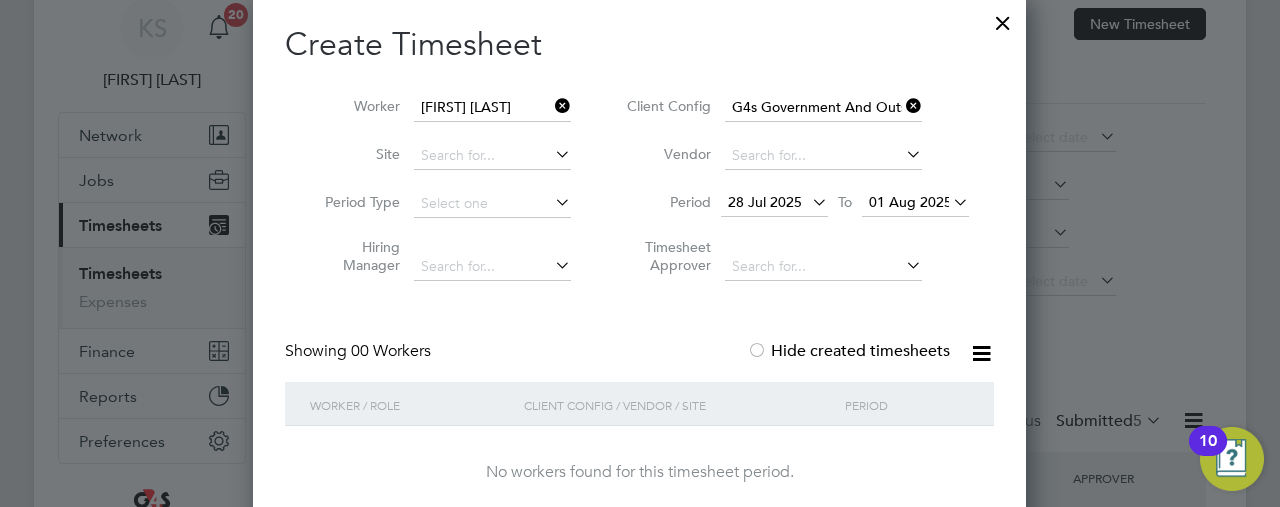 click on "Hide created timesheets" at bounding box center (848, 351) 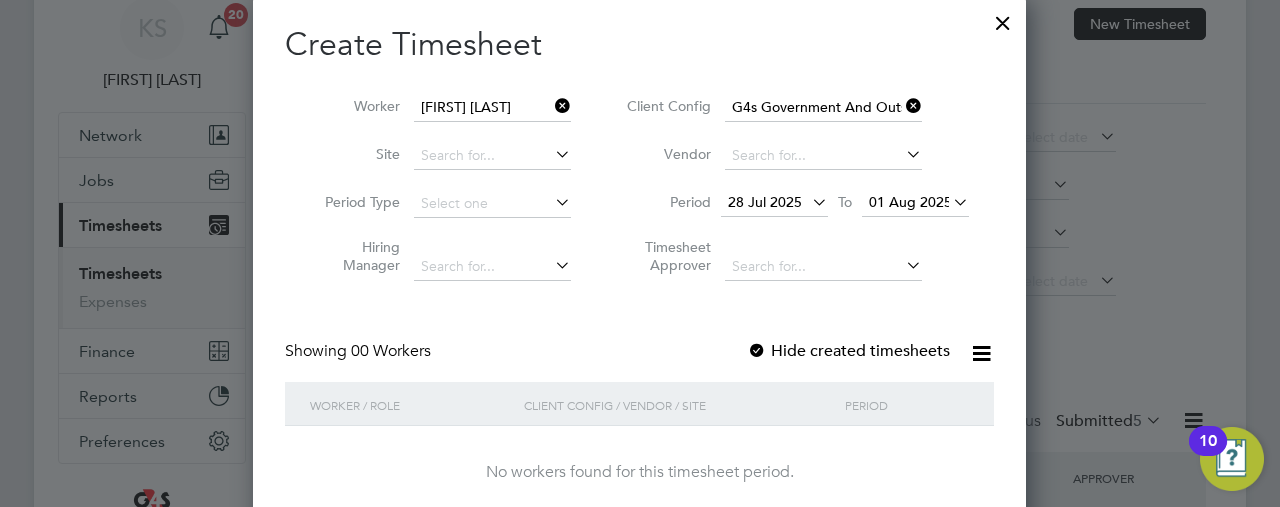 click on "Hide created timesheets" at bounding box center (848, 351) 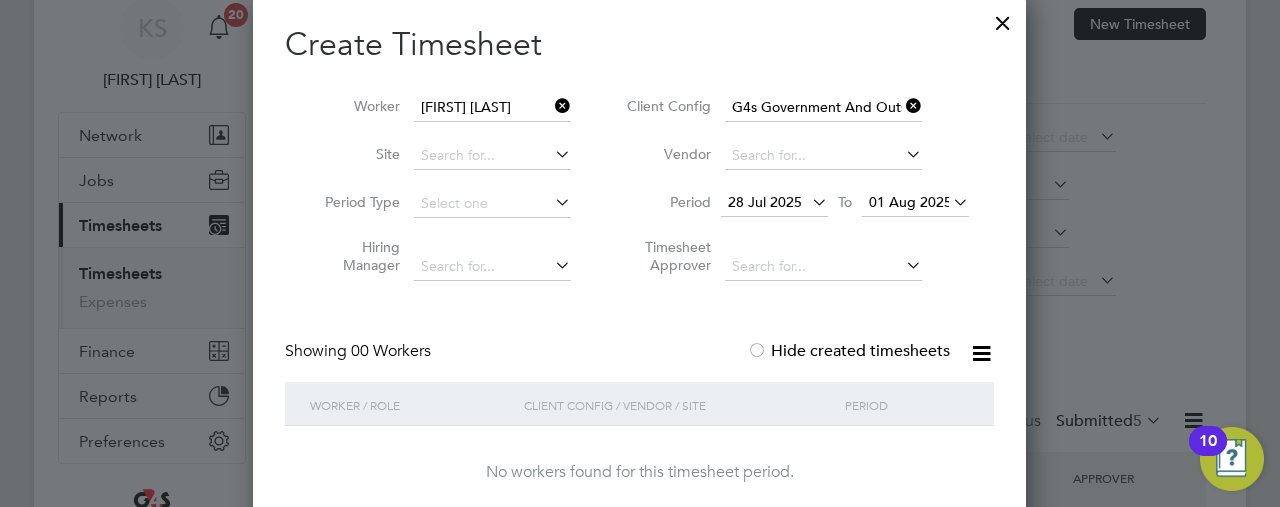 click at bounding box center [1003, 18] 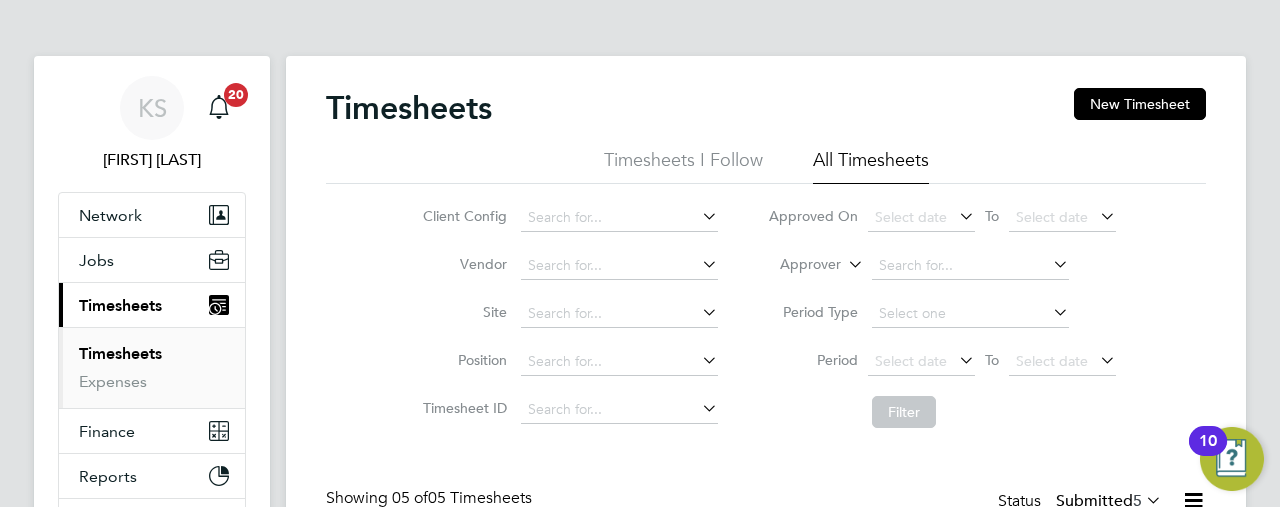 click on "Approver" 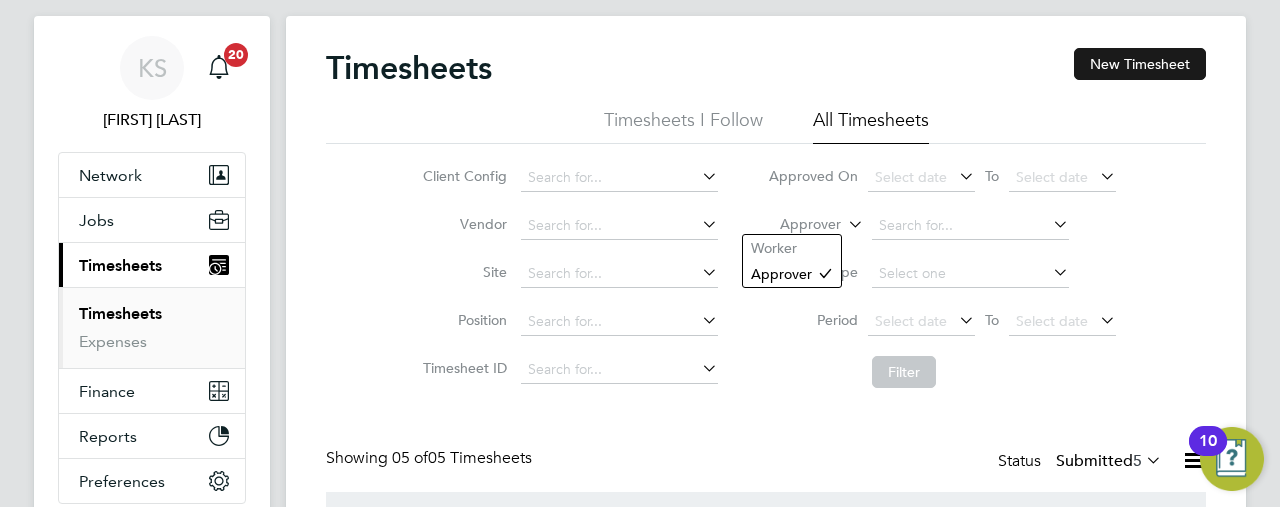 click on "New Timesheet" 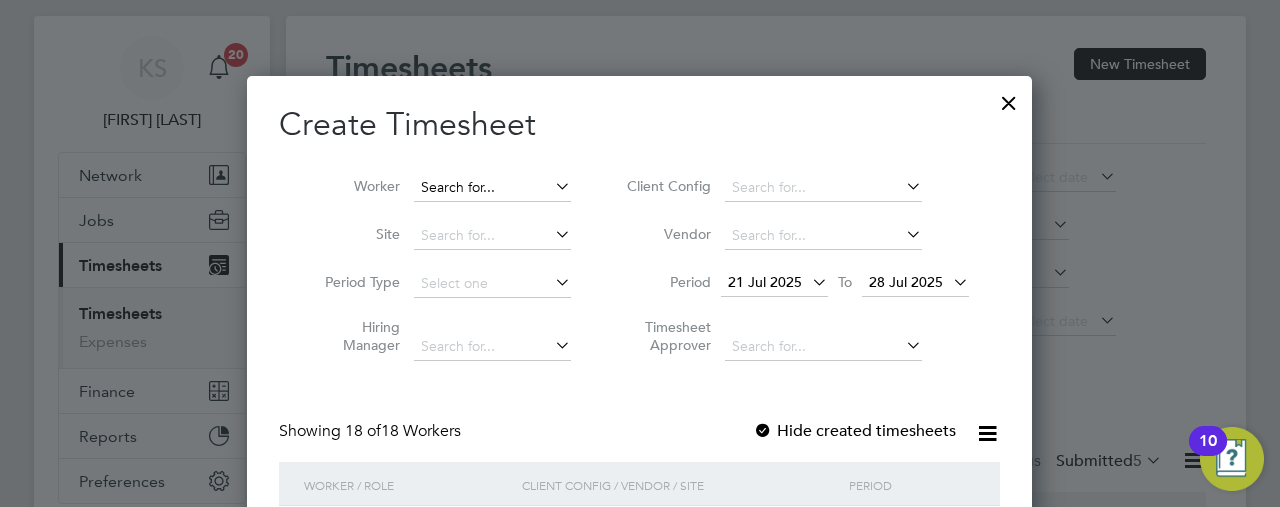 click at bounding box center (492, 188) 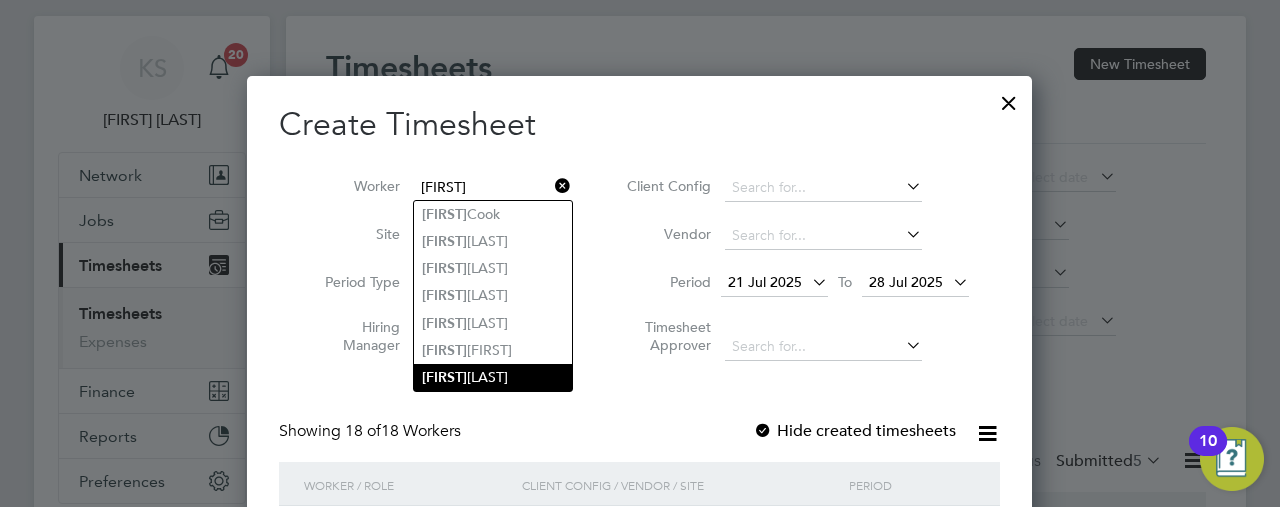click on "[FIRST] [LAST]" 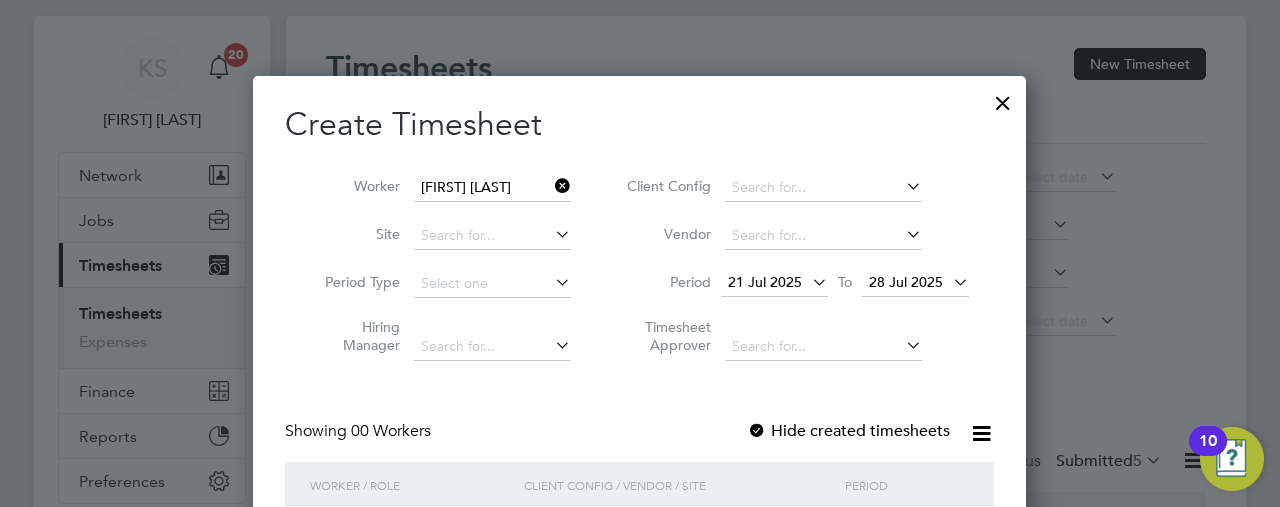 click on "Create Timesheet Worker   [FIRST] [LAST] Site   Period Type   Hiring Manager   Client Config   Vendor   Period
21 Jul 2025
To
28 Jul 2025
Timesheet Approver   Showing   00 Workers Hide created timesheets Worker / Role Client Config / Vendor / Site Period No workers found for this timesheet period. Show   more" at bounding box center [639, 351] 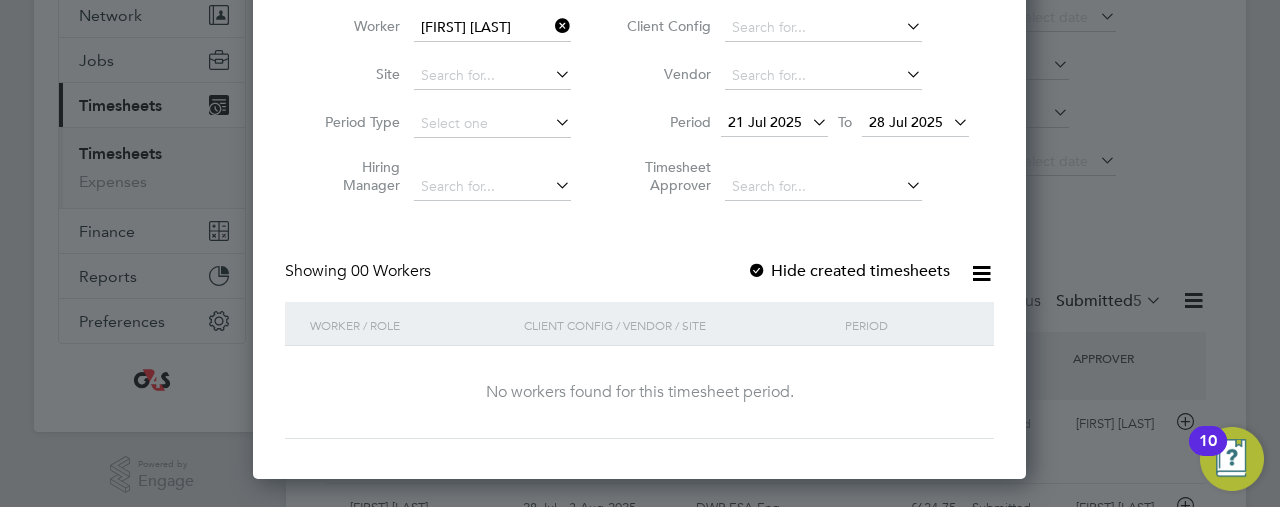 click on "21 Jul 2025" at bounding box center [774, 123] 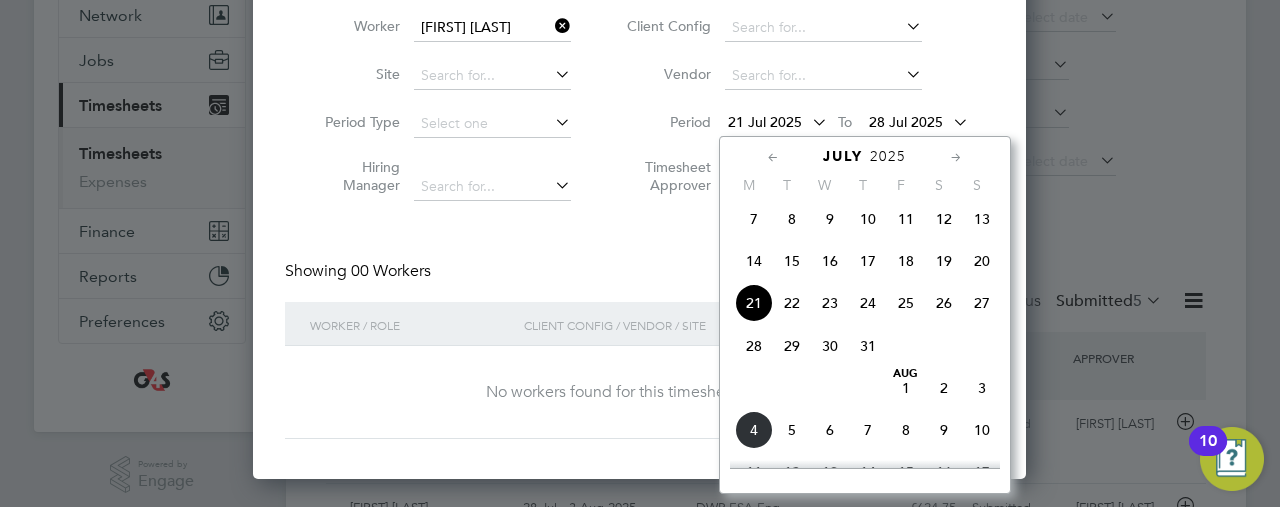 click on "28" 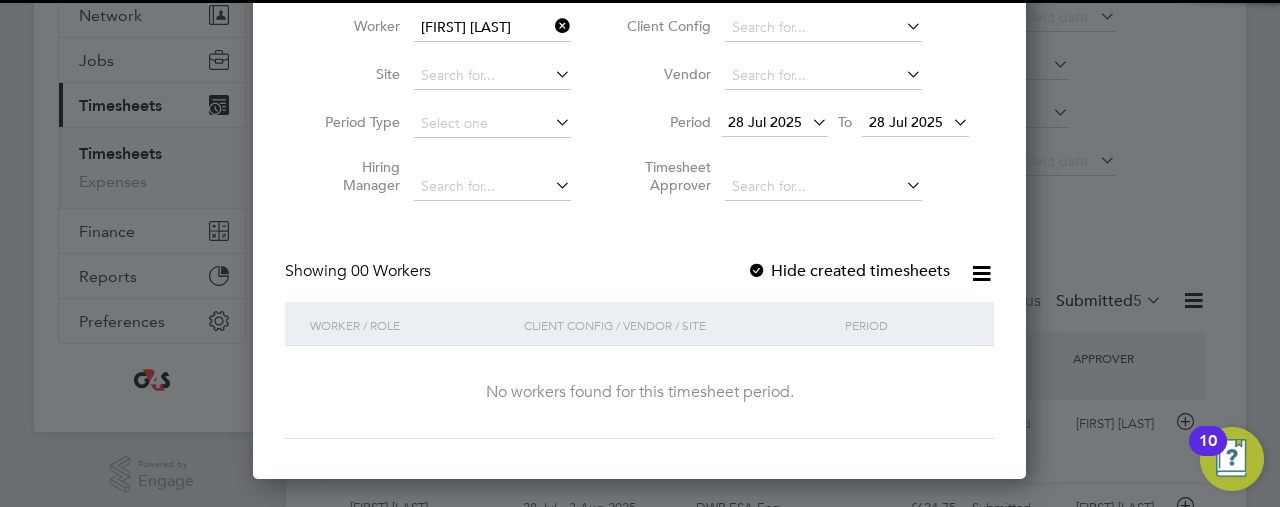 click on "28 Jul 2025" at bounding box center (906, 122) 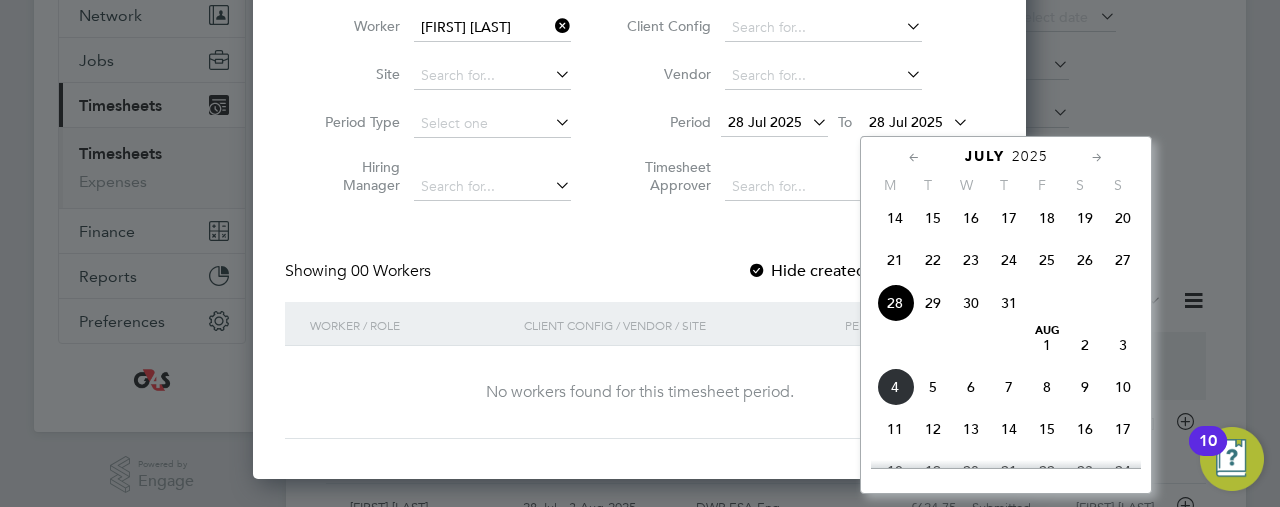 click on "4" 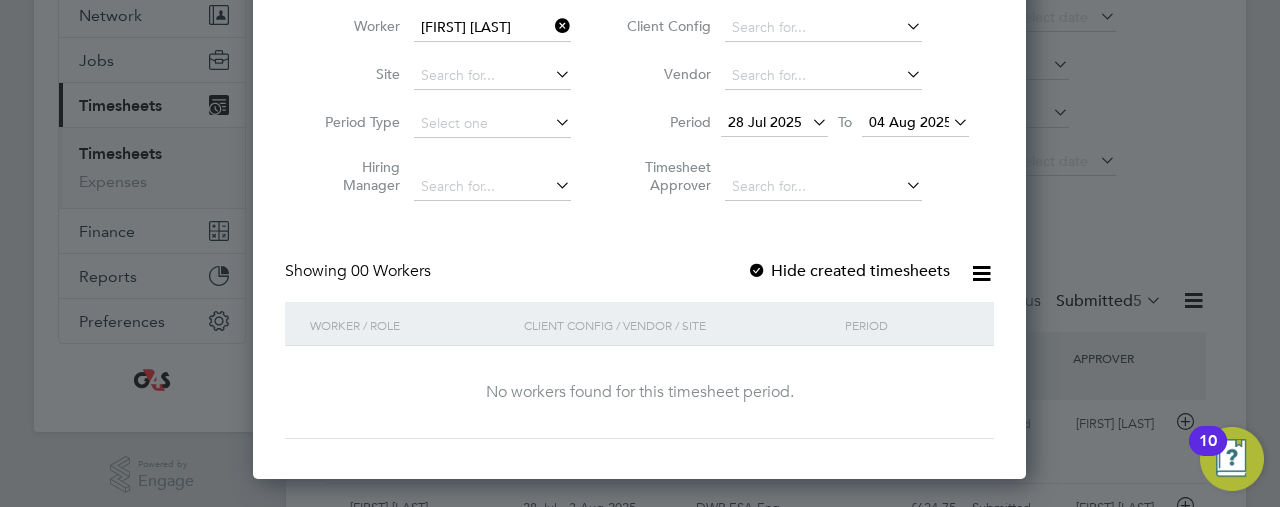 click on "Hide created timesheets" at bounding box center [848, 271] 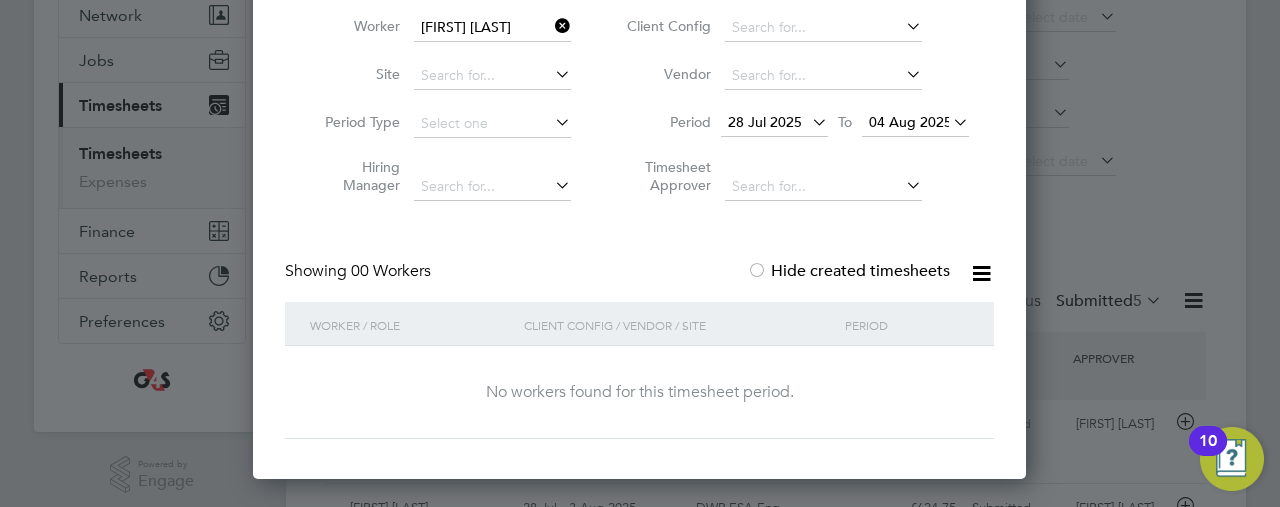 click on "Hide created timesheets" at bounding box center [848, 271] 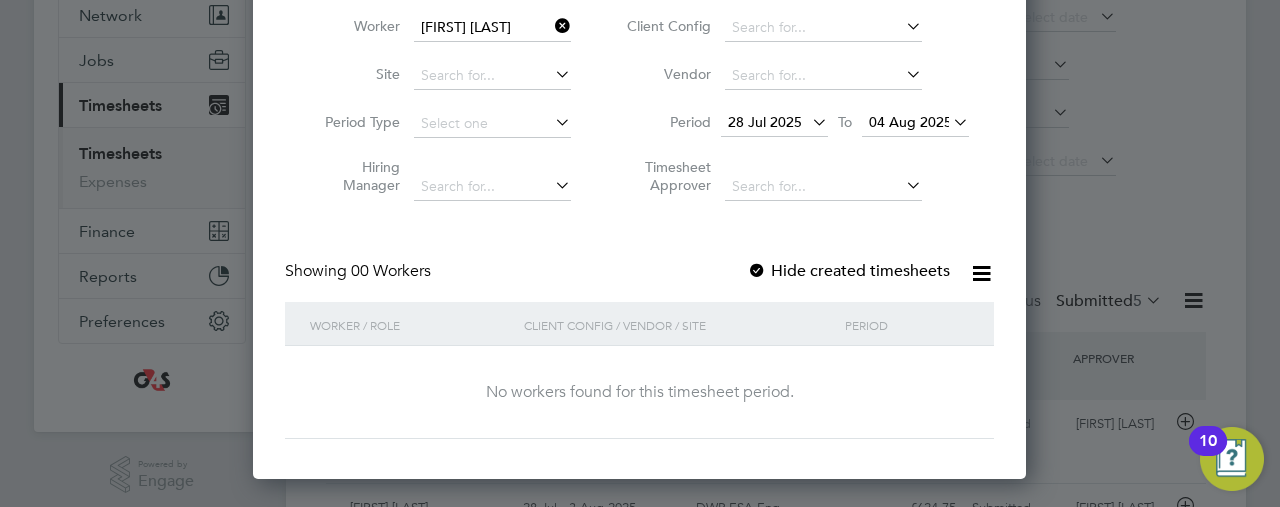 click on "Hide created timesheets" at bounding box center (848, 271) 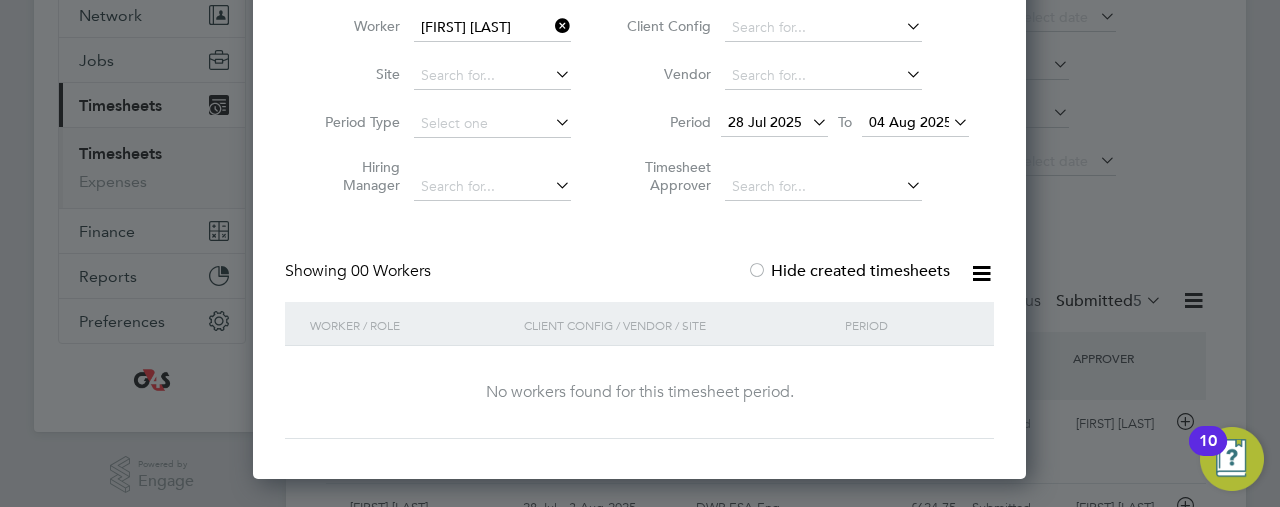 click at bounding box center (551, 26) 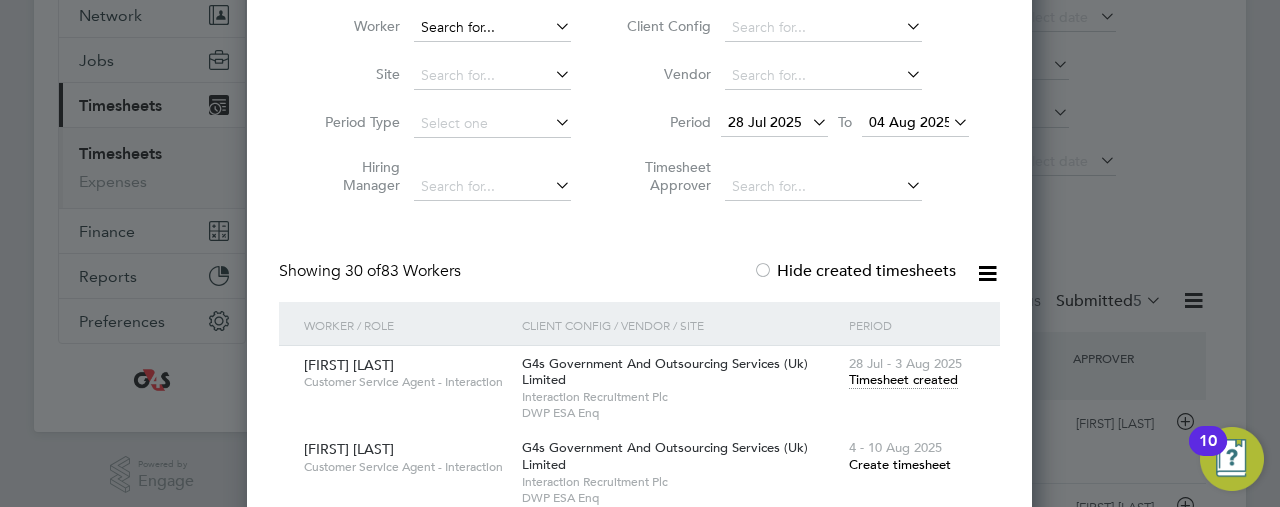 click at bounding box center (492, 28) 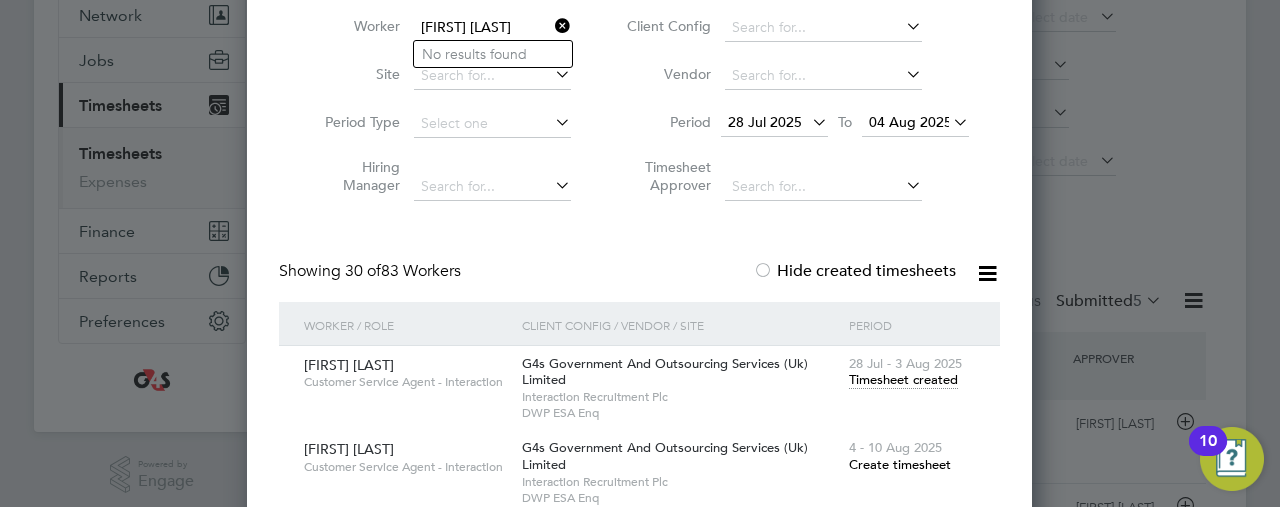 type on "[FIRST] [LAST]" 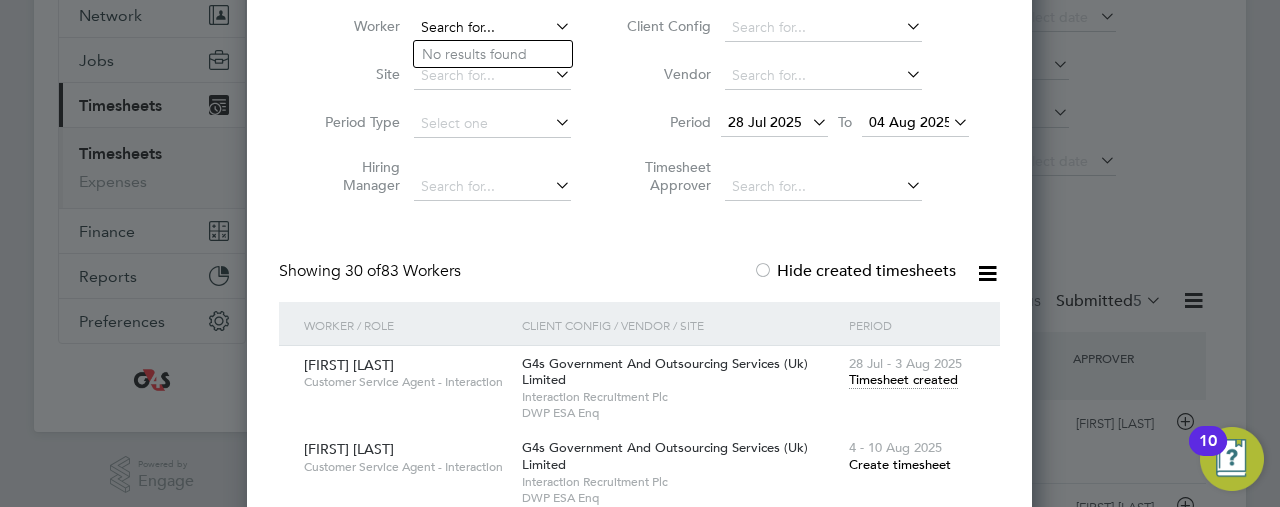 click at bounding box center (492, 28) 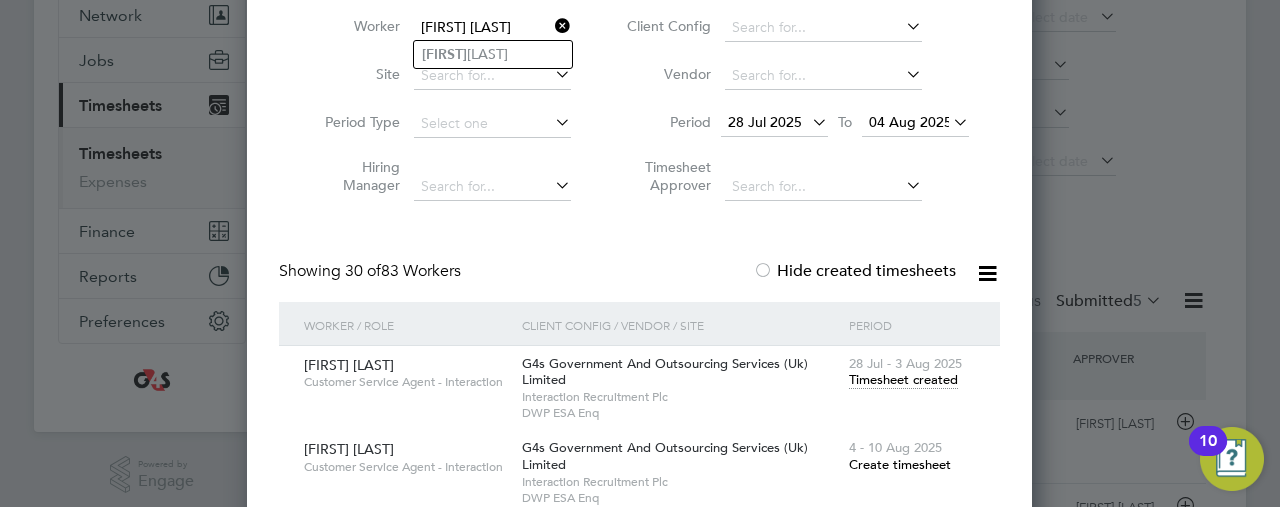 type on "[FIRST] [LAST]" 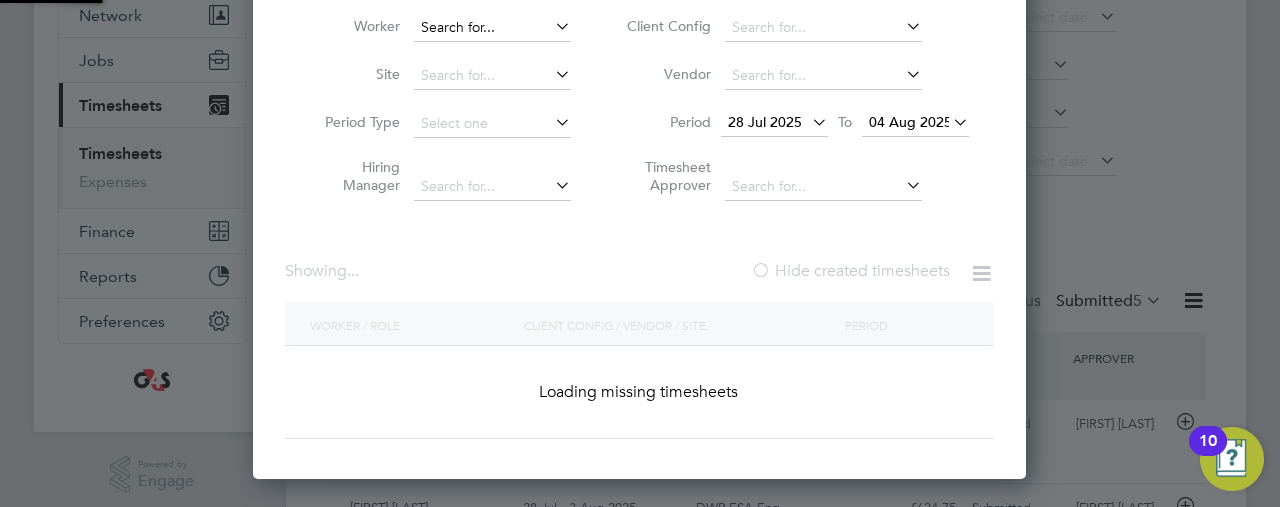 click at bounding box center [492, 28] 